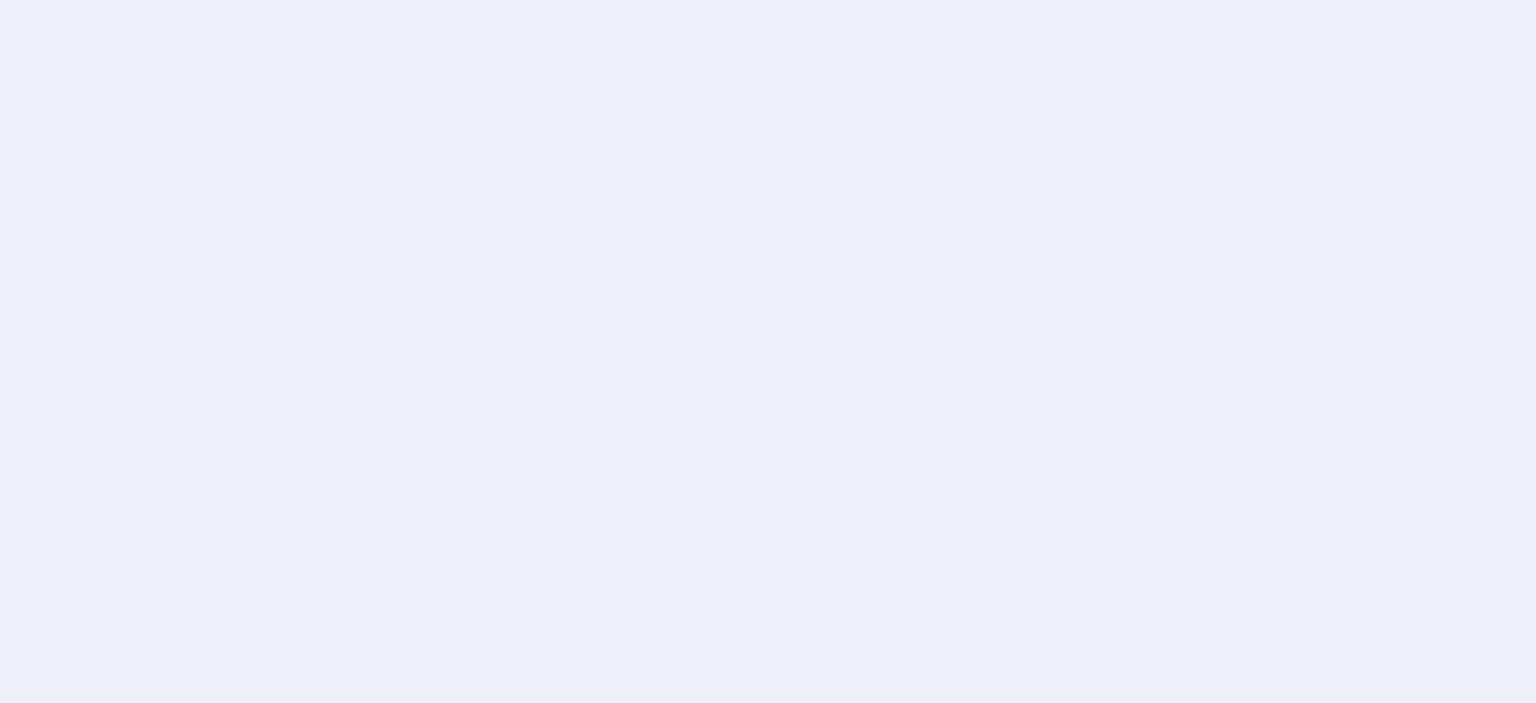 scroll, scrollTop: 0, scrollLeft: 0, axis: both 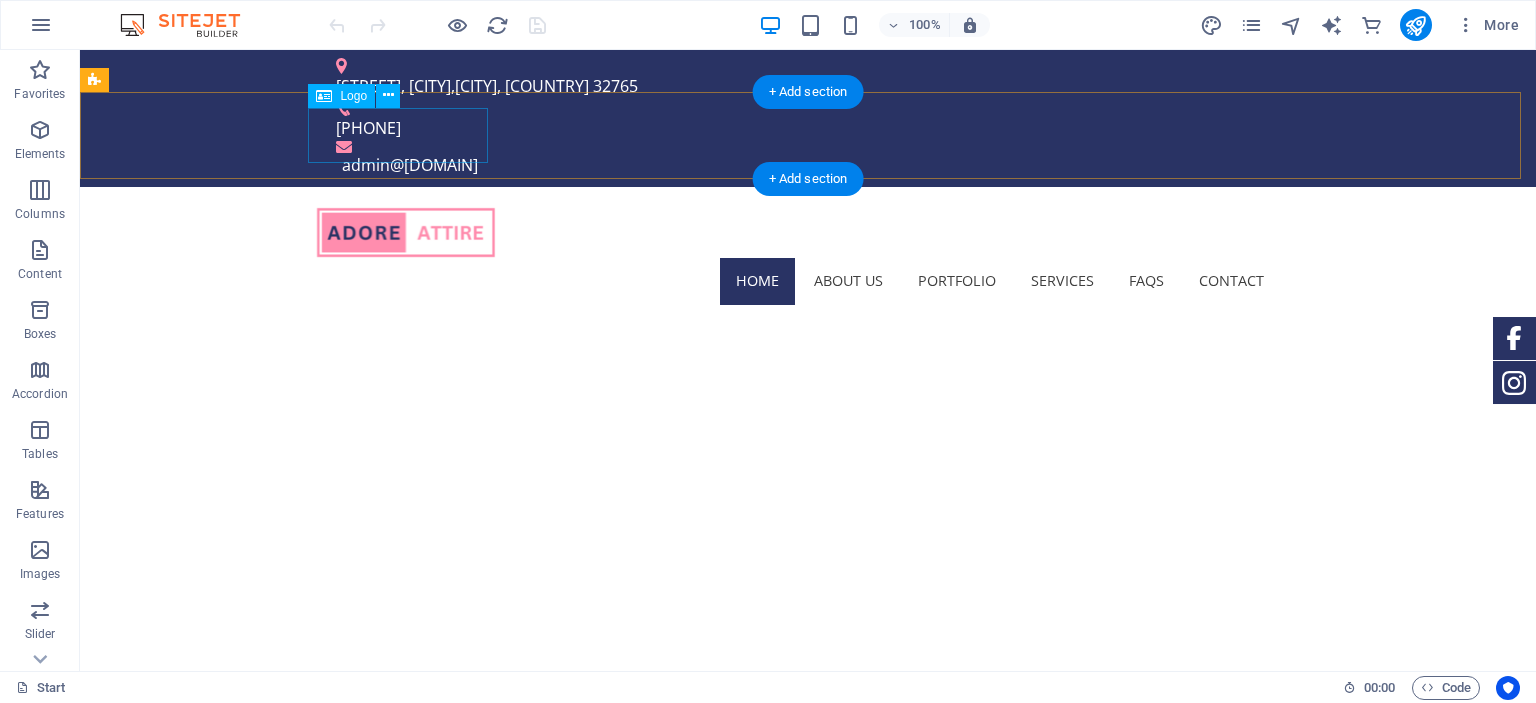 click at bounding box center [788, 230] 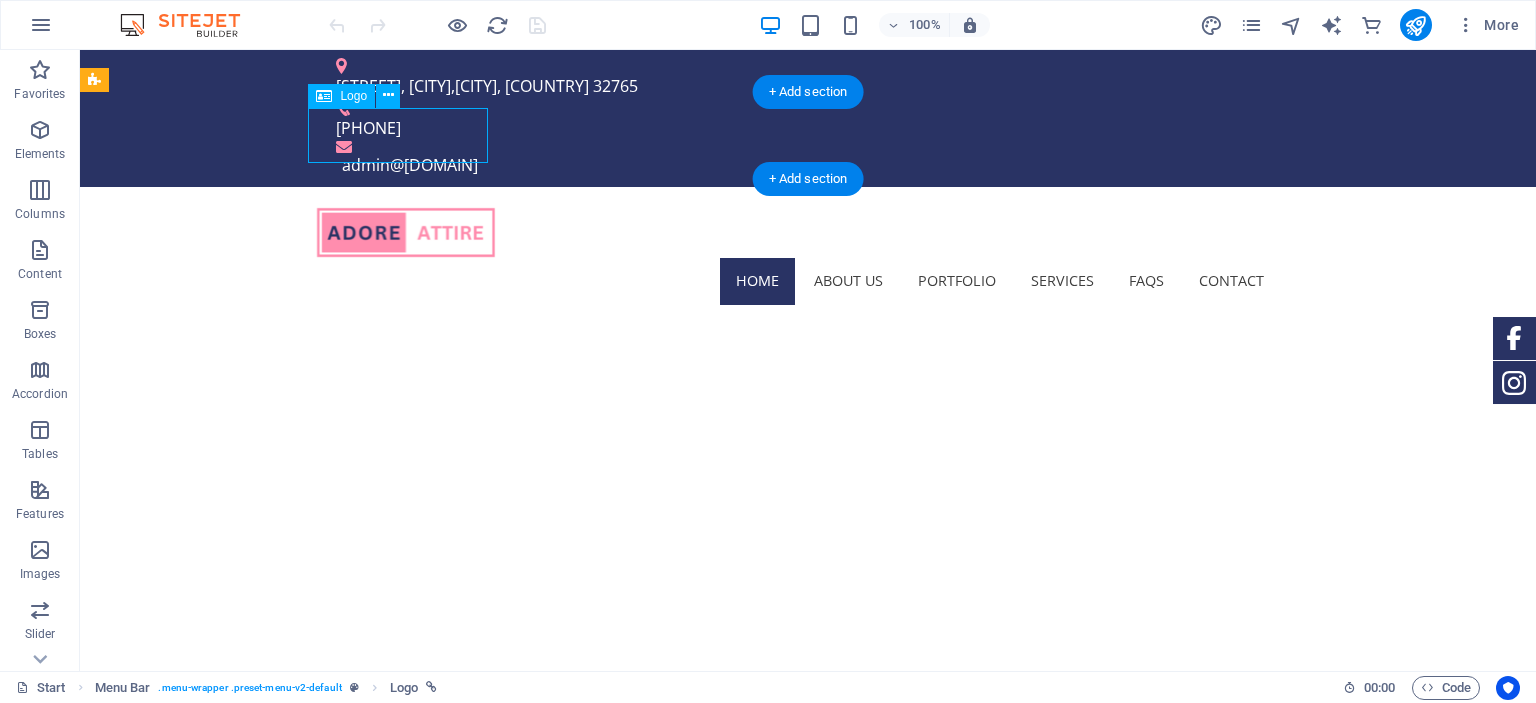 click at bounding box center (788, 230) 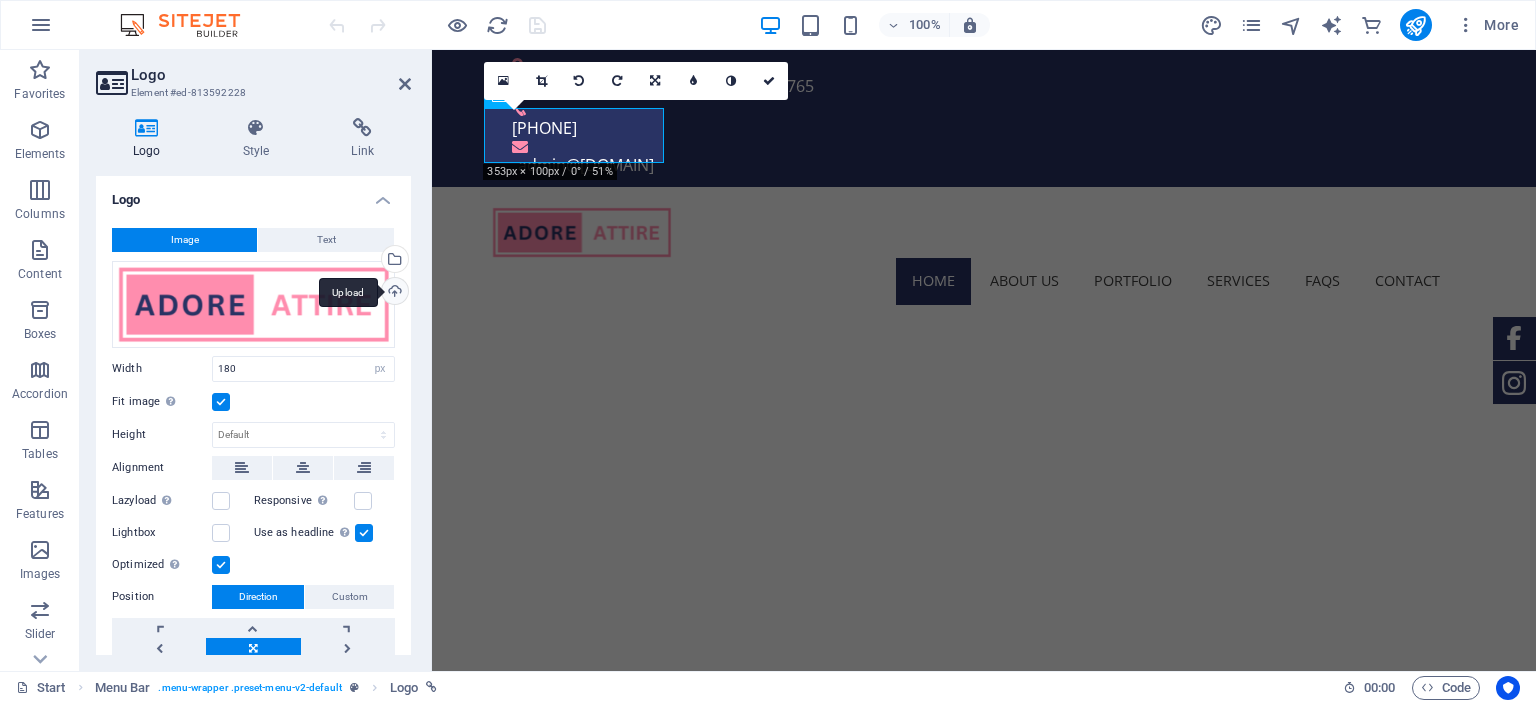 click on "Upload" at bounding box center [393, 293] 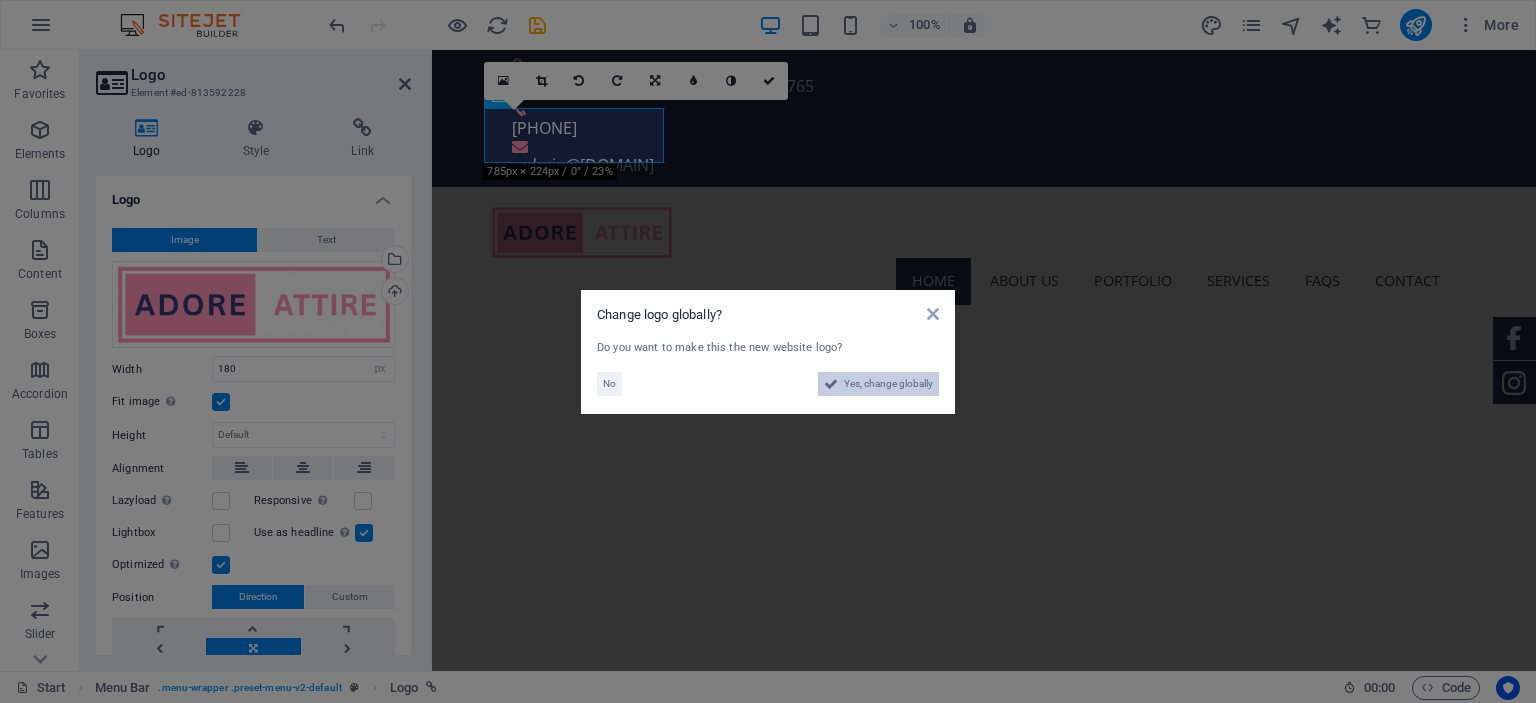 click at bounding box center (831, 384) 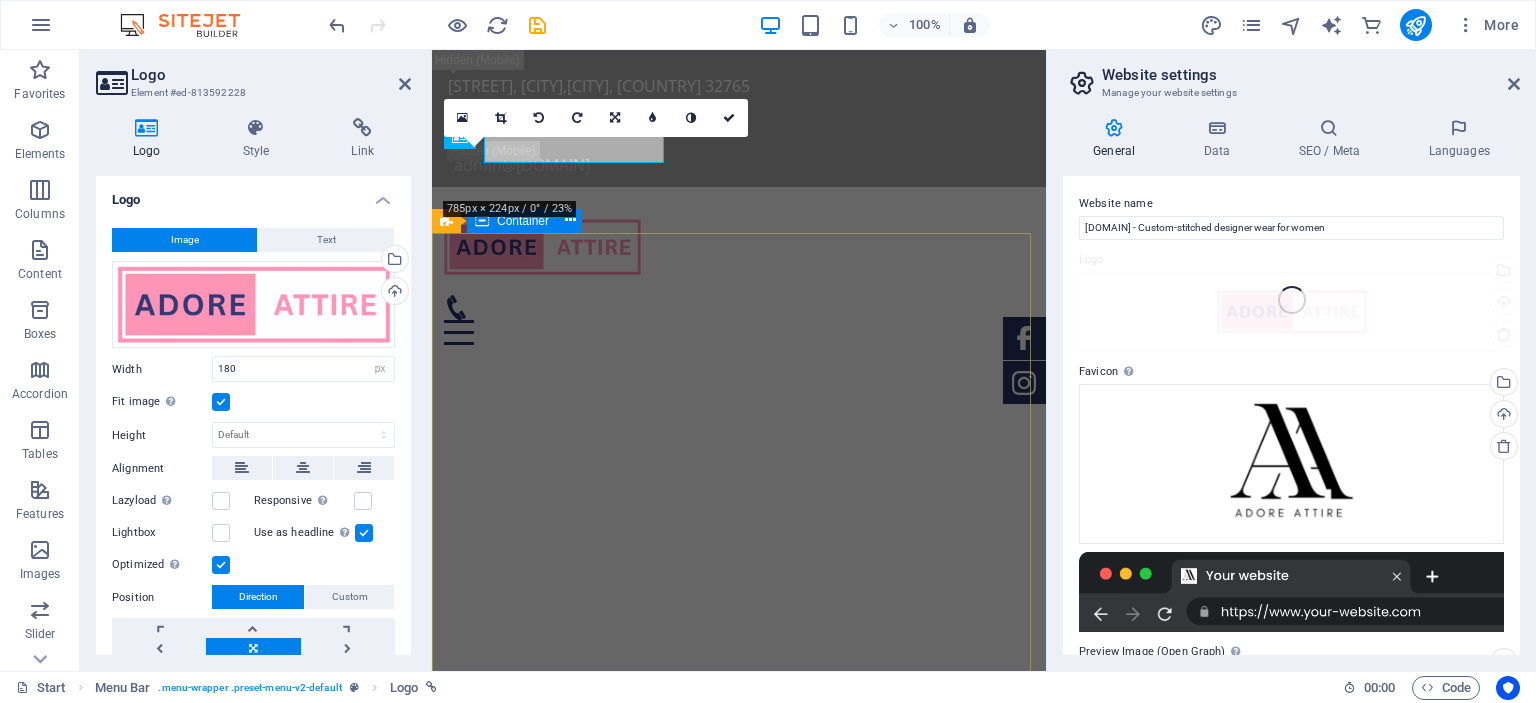 type on "197" 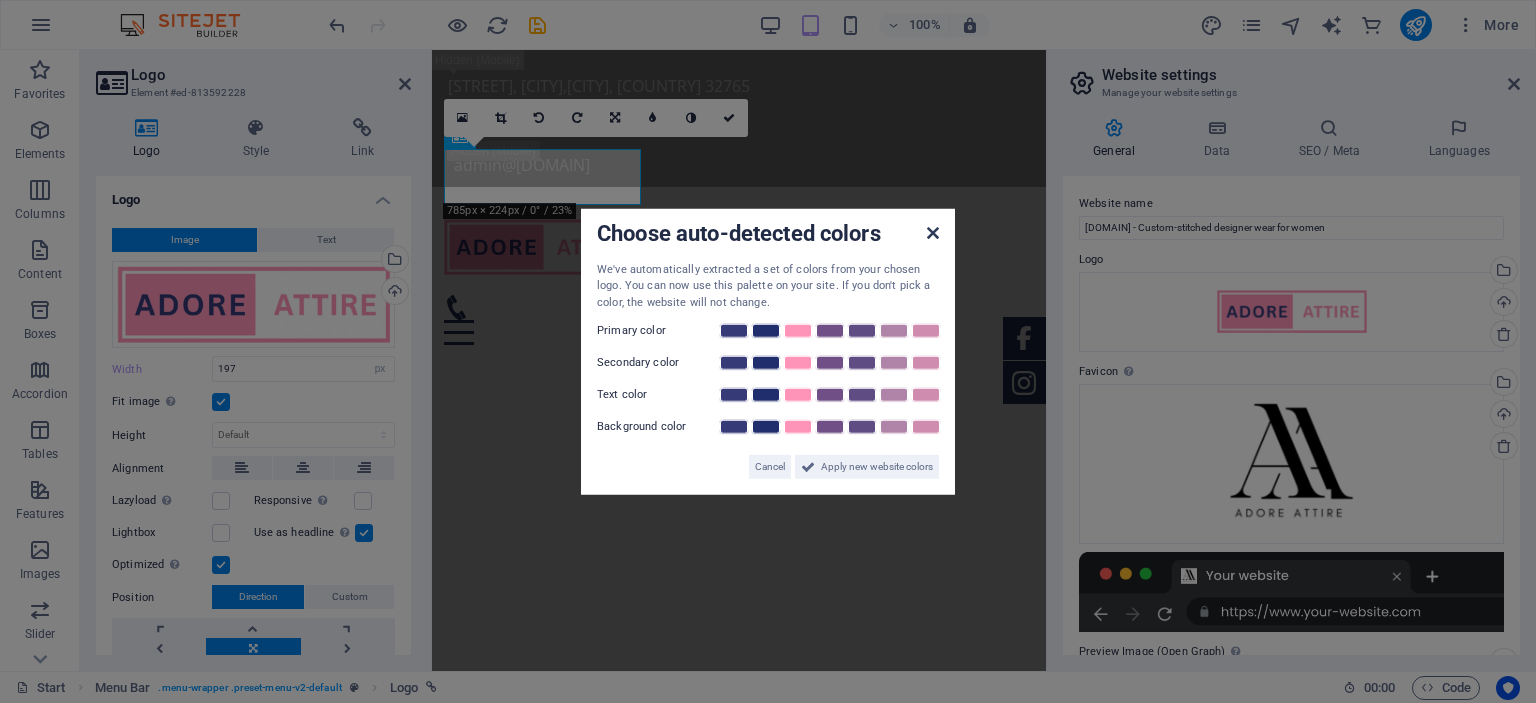 click at bounding box center (933, 232) 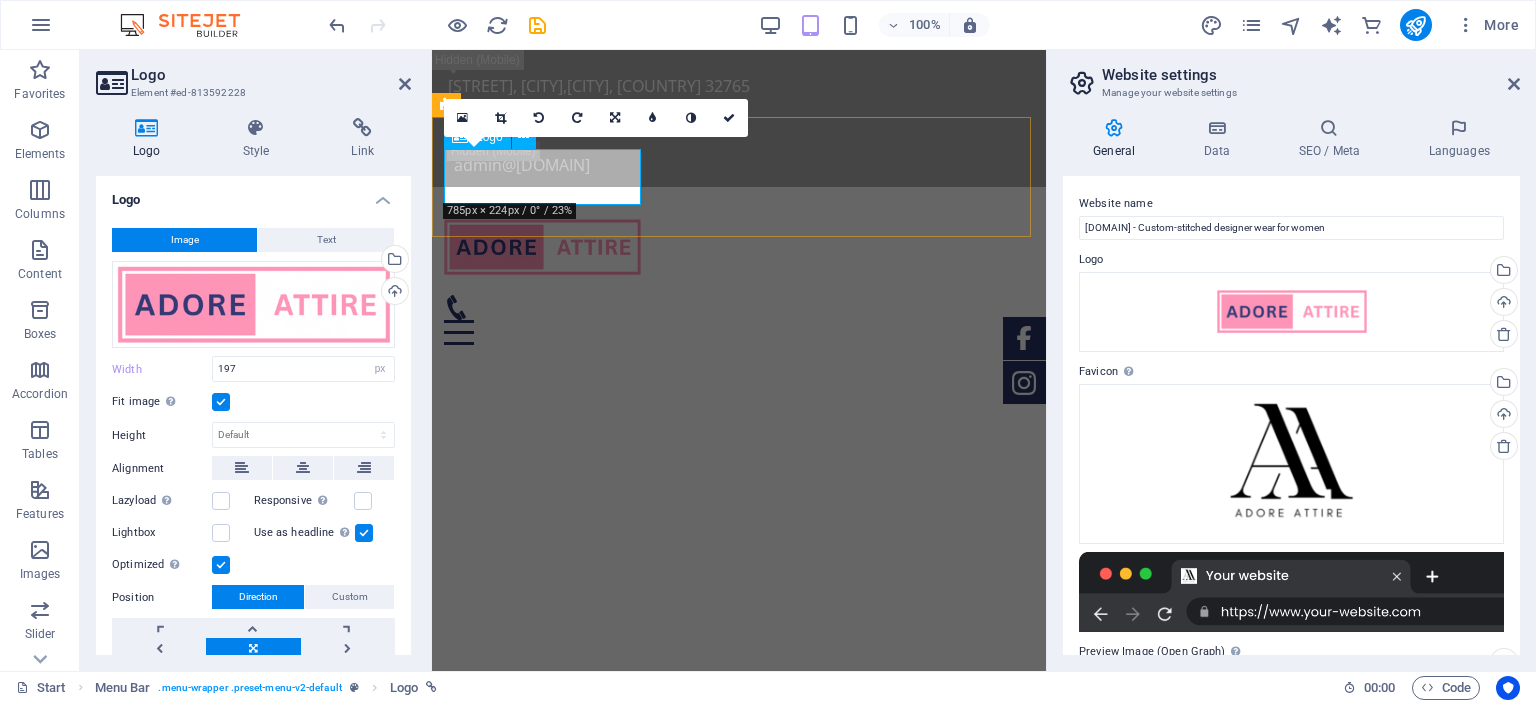 click at bounding box center (719, 247) 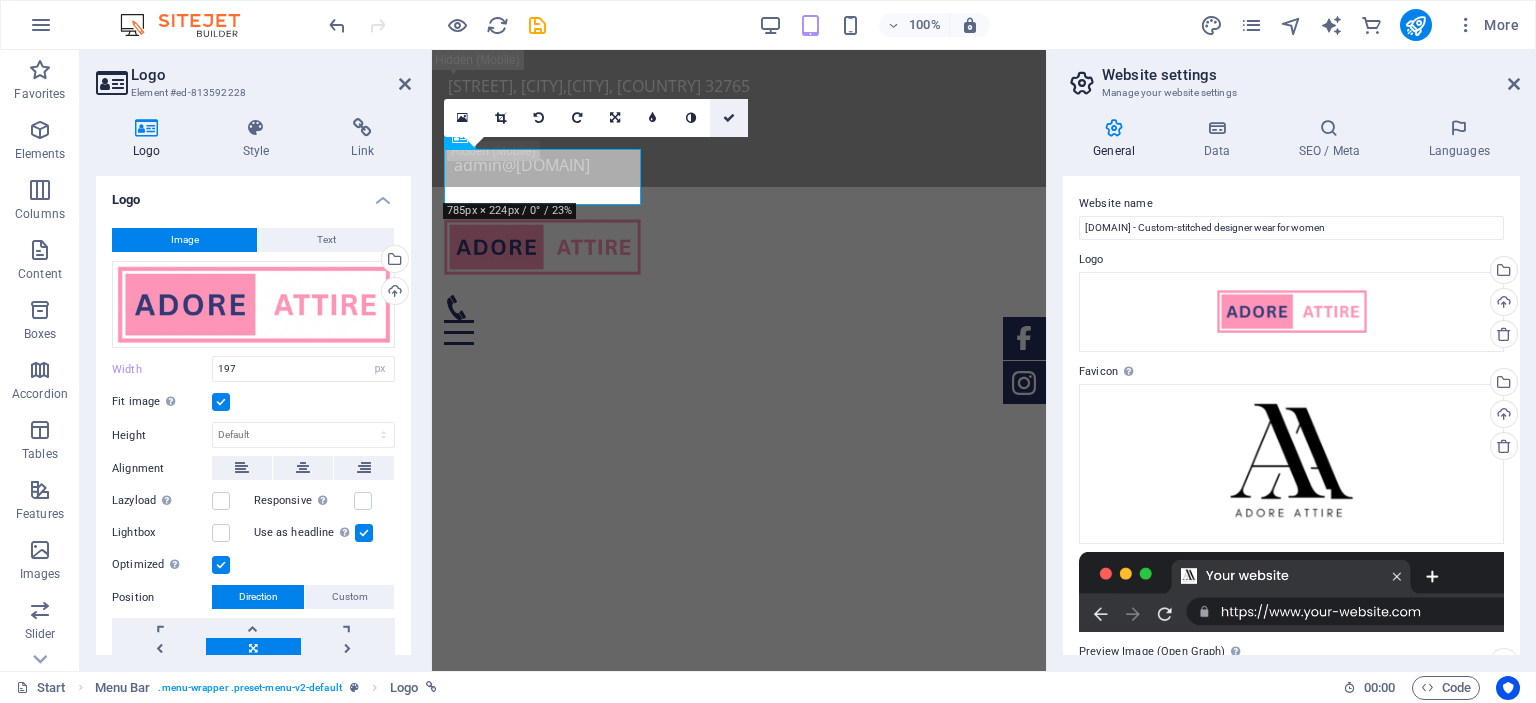 click at bounding box center [729, 118] 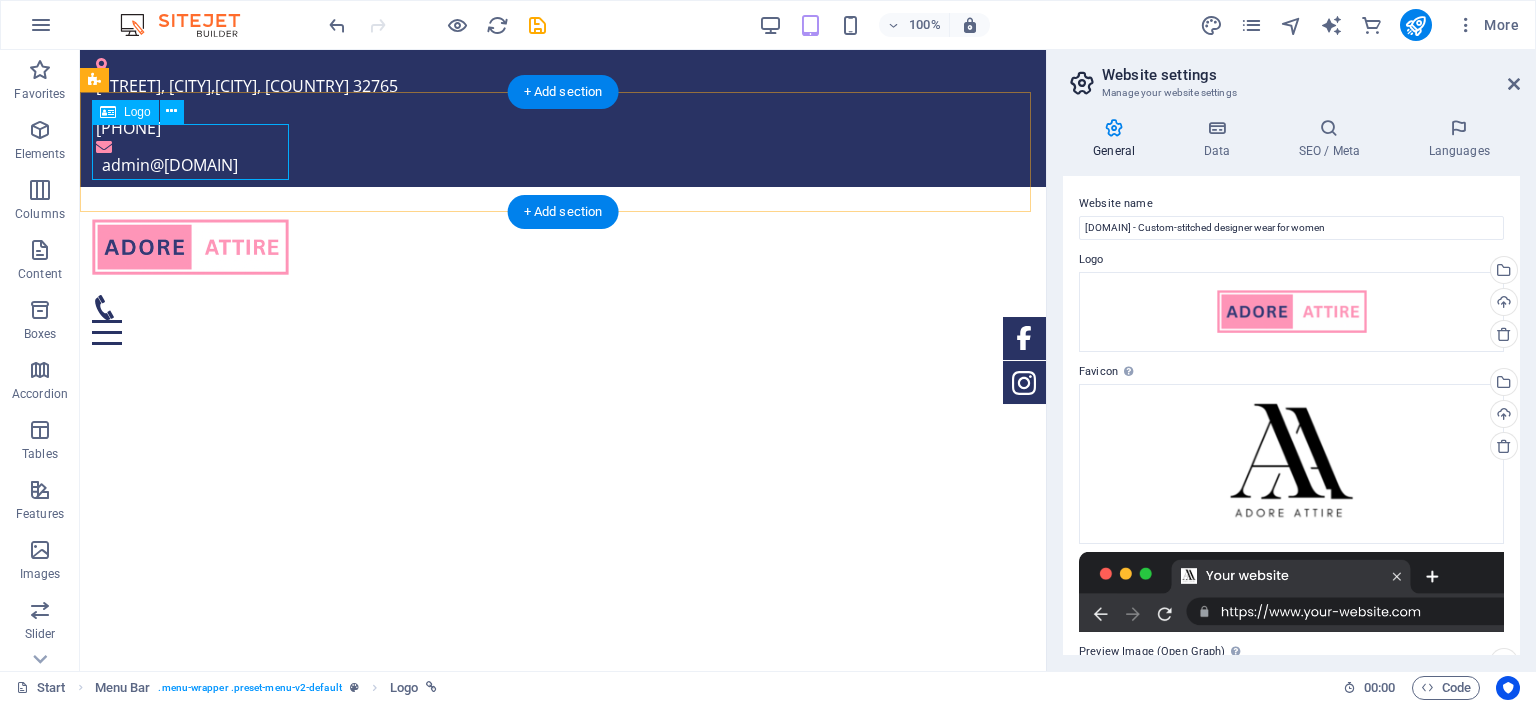 click at bounding box center [543, 247] 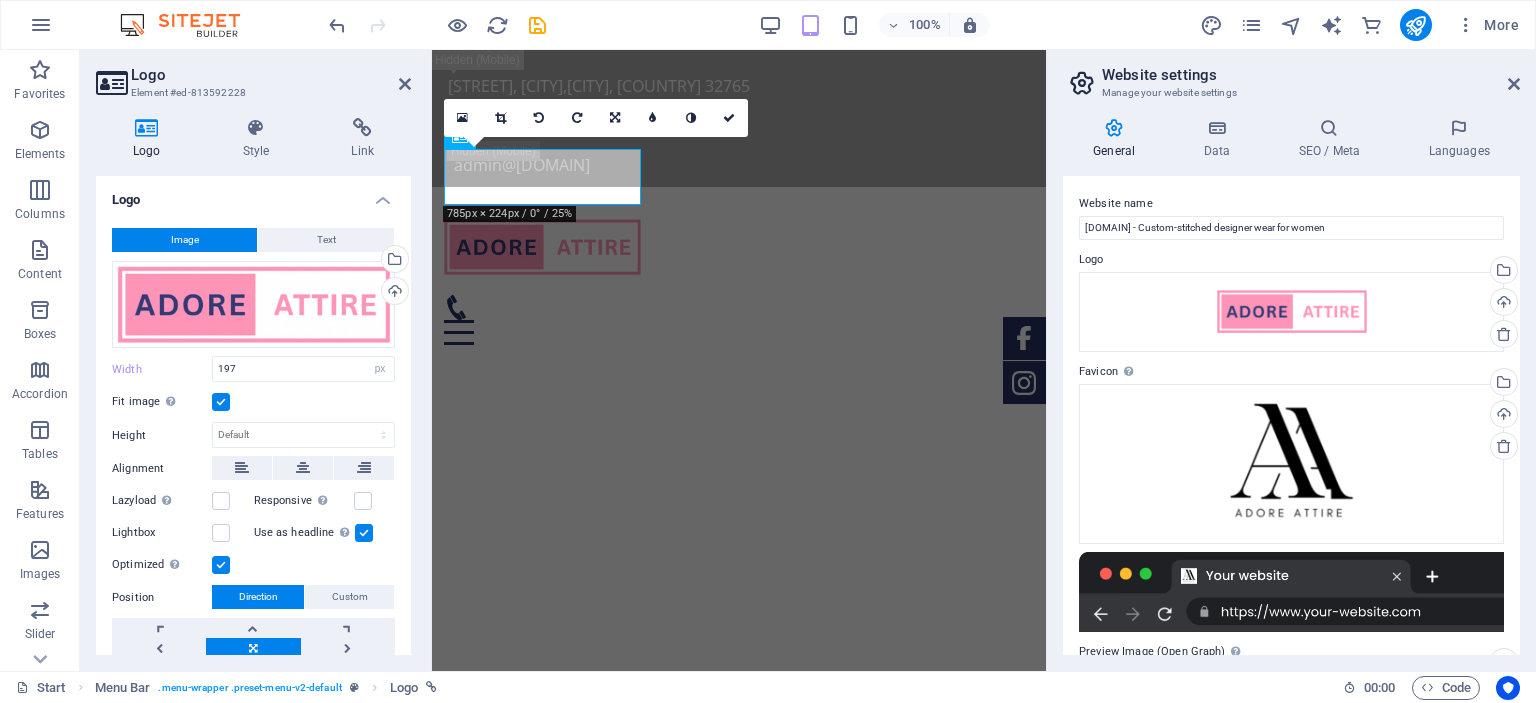 click on "Website settings Manage your website settings  General  Data  SEO / Meta  Languages Website name [DOMAIN] Logo Drag files here, click to choose files or select files from Files or our free stock photos & videos Select files from the file manager, stock photos, or upload file(s) Upload Favicon Set the favicon of your website here. A favicon is a small icon shown in the browser tab next to your website title. It helps visitors identify your website. Drag files here, click to choose files or select files from Files or our free stock photos & videos Select files from the file manager, stock photos, or upload file(s) Upload Preview Image (Open Graph) This image will be shown when the website is shared on social networks Drag files here, click to choose files or select files from Files or our free stock photos & videos Select files from the file manager, stock photos, or upload file(s) Upload Contact data for this website. This can be used everywhere on the website and will update automatically. Company [CITY]" at bounding box center [1291, 360] 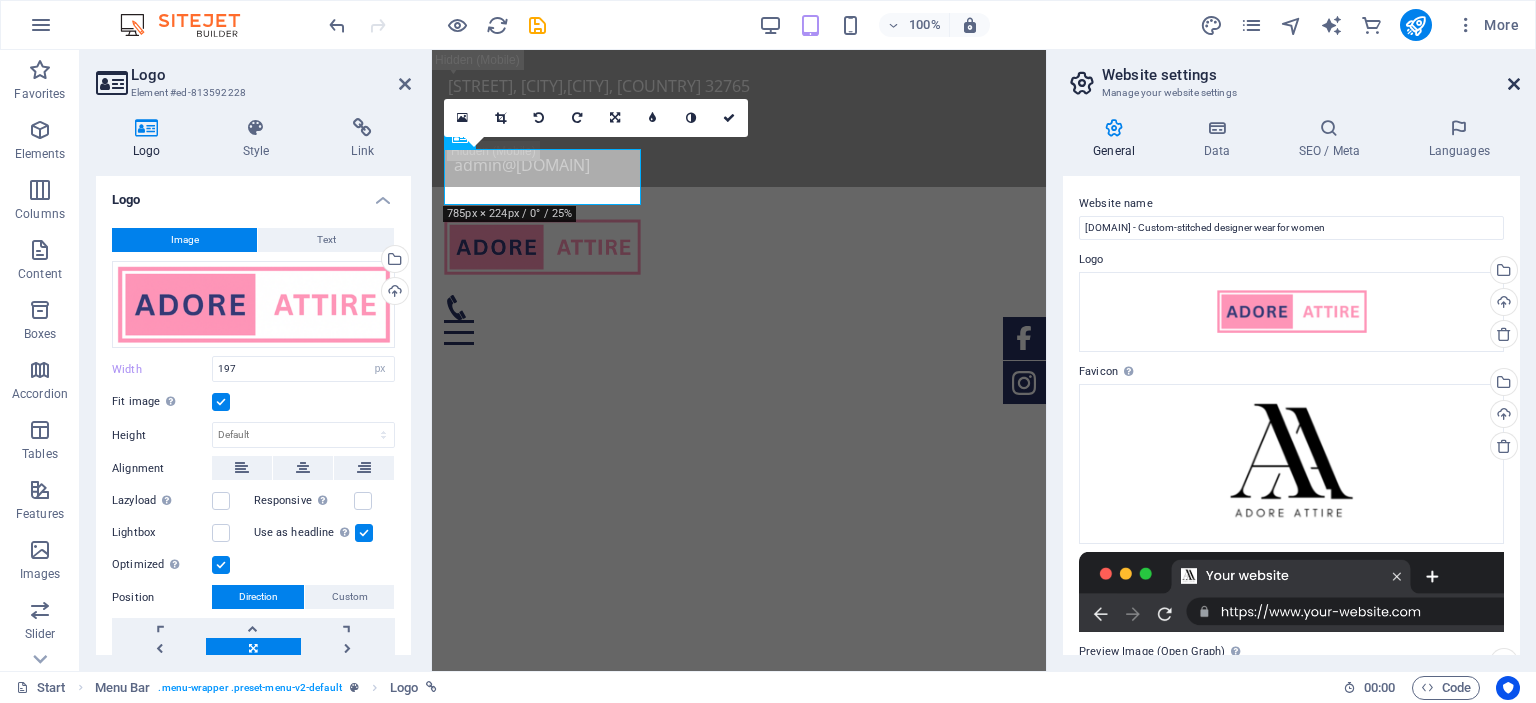 click at bounding box center [1514, 84] 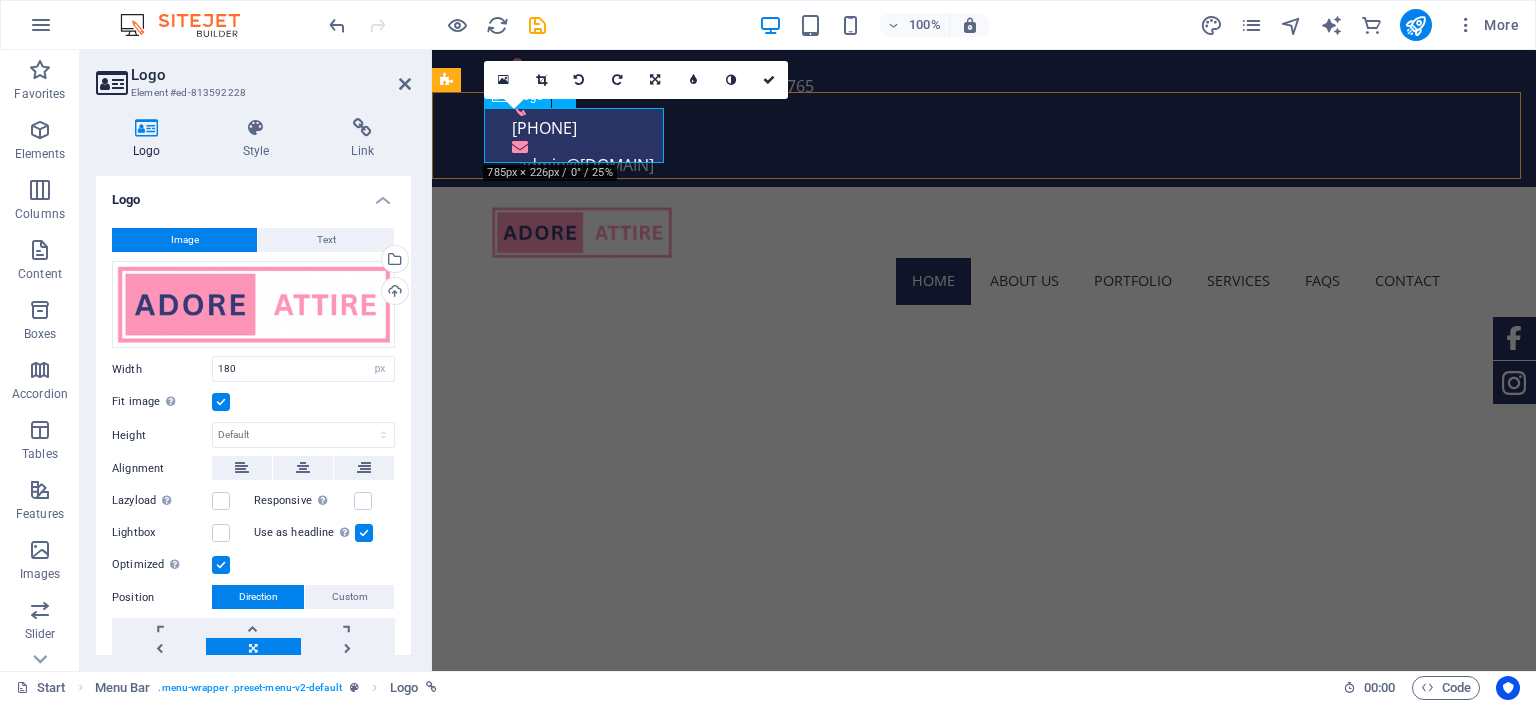 click at bounding box center [964, 230] 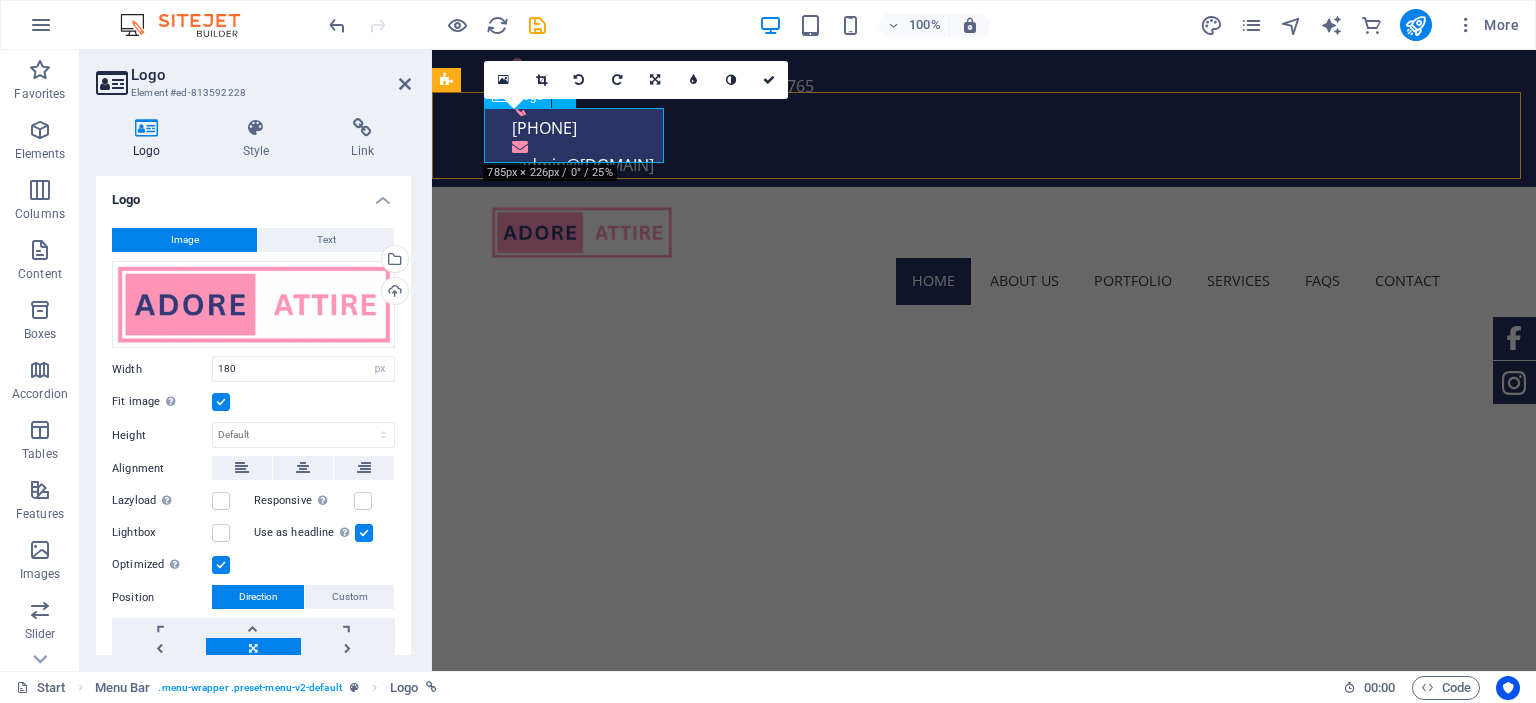 click at bounding box center [964, 230] 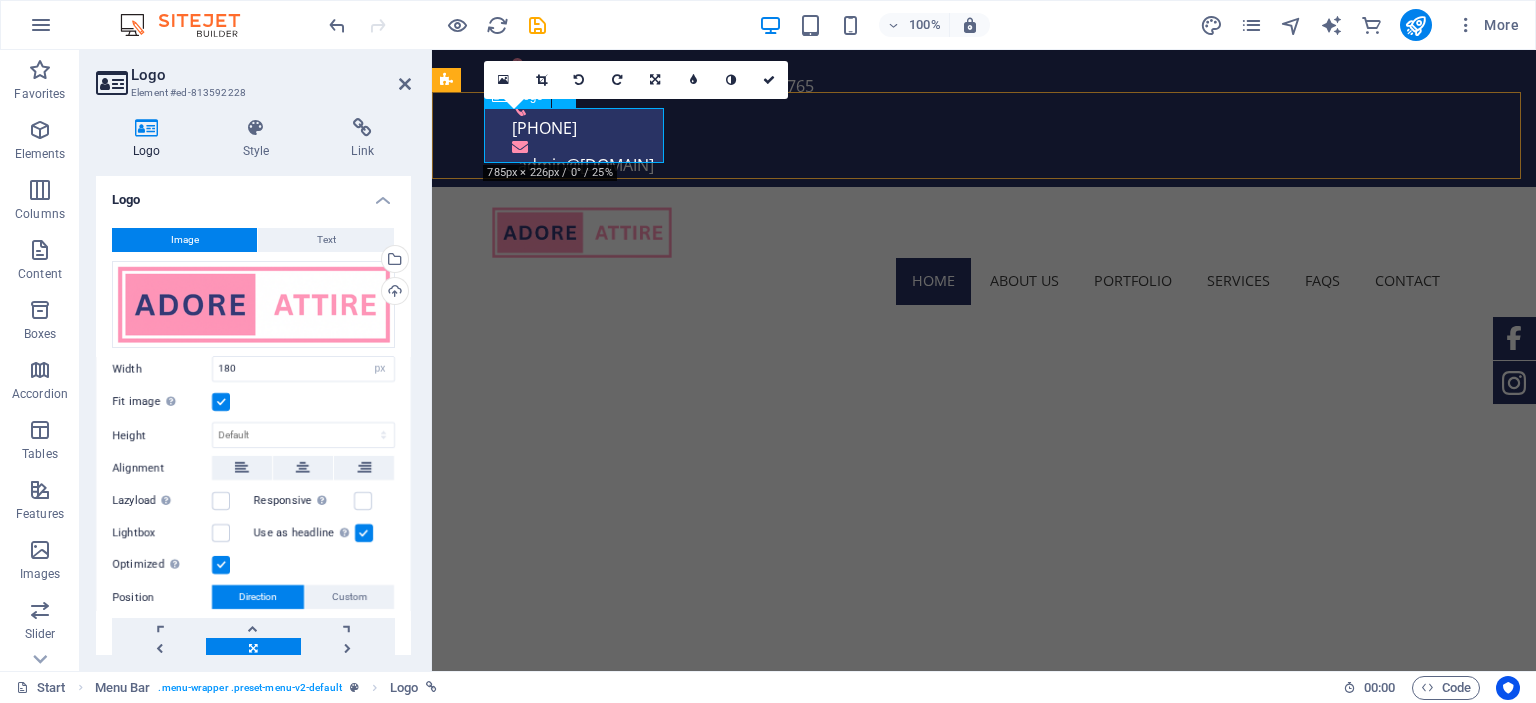 click at bounding box center [964, 230] 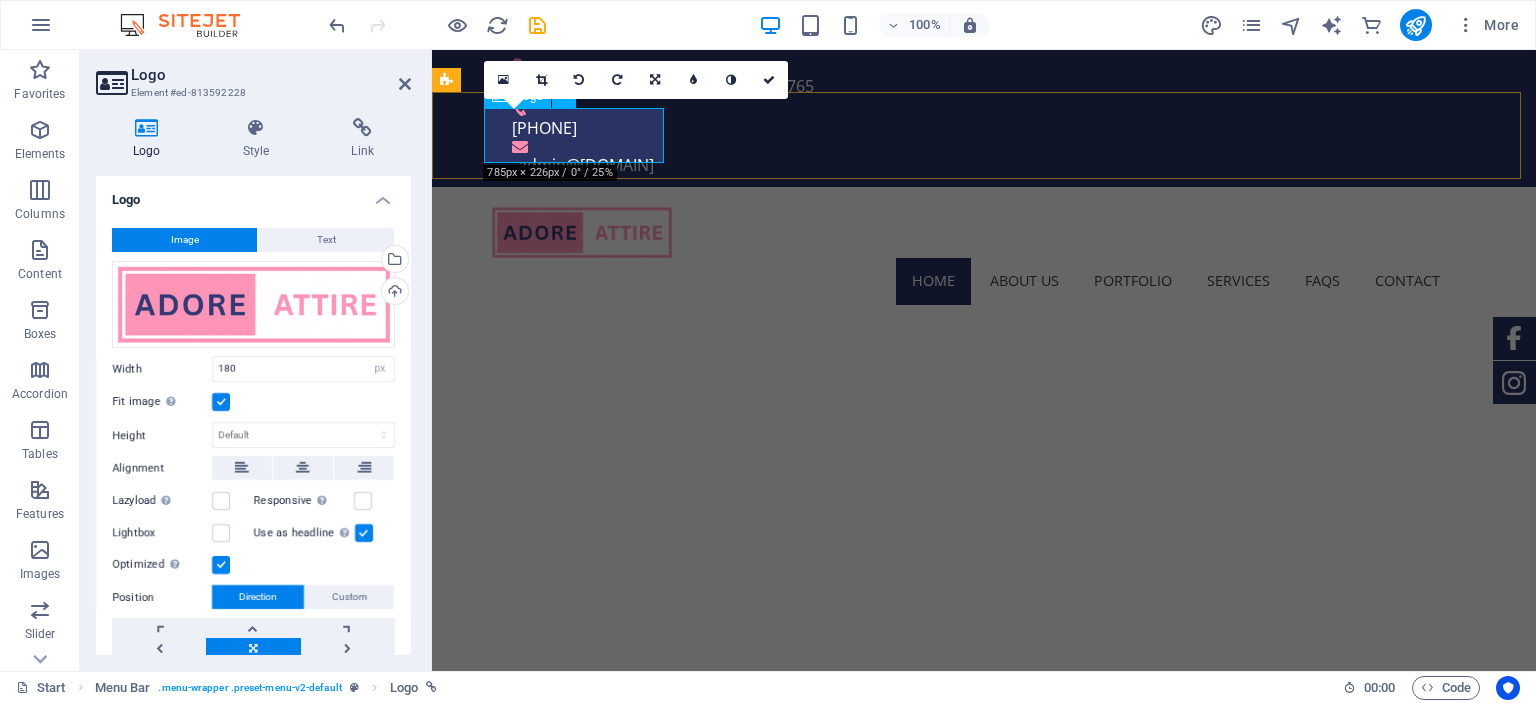 click at bounding box center (964, 230) 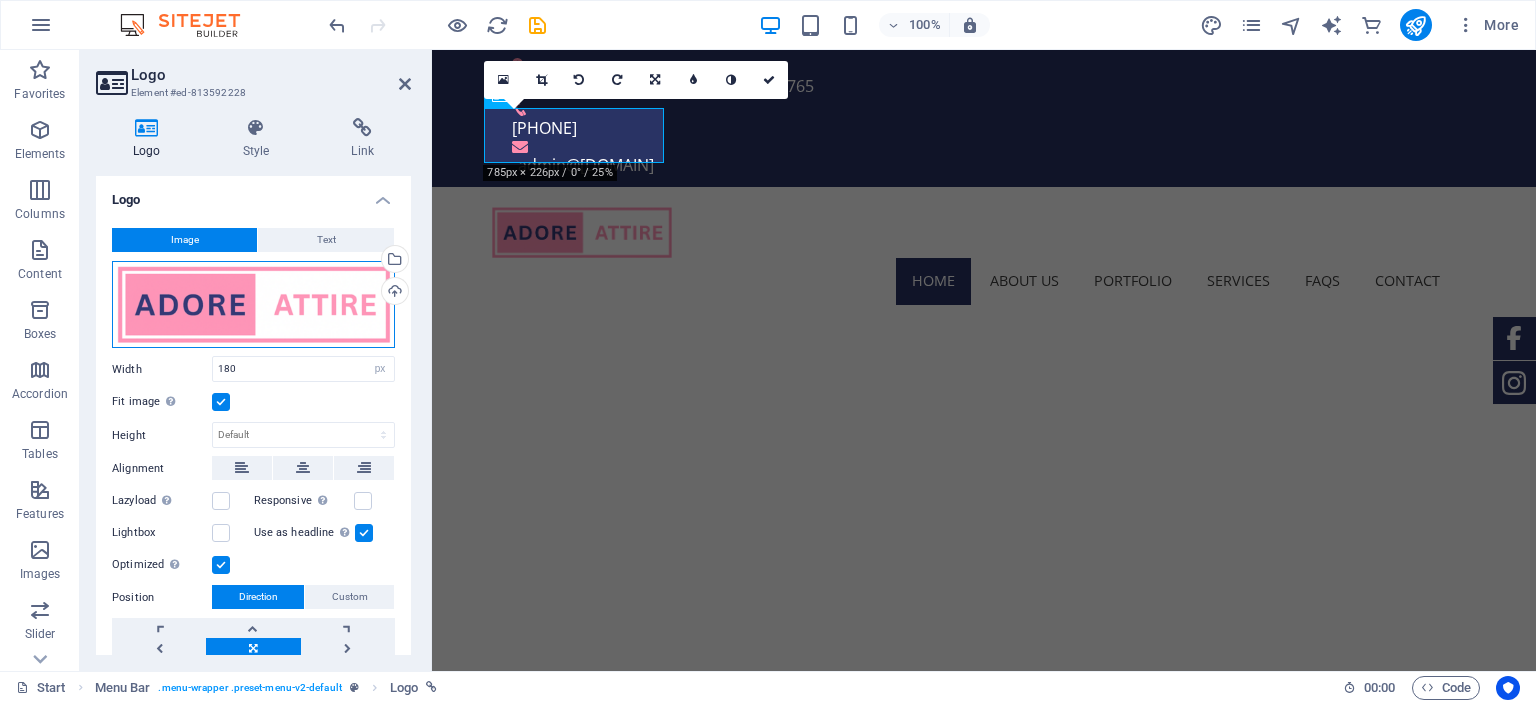 click on "Drag files here, click to choose files or select files from Files or our free stock photos & videos" at bounding box center (253, 305) 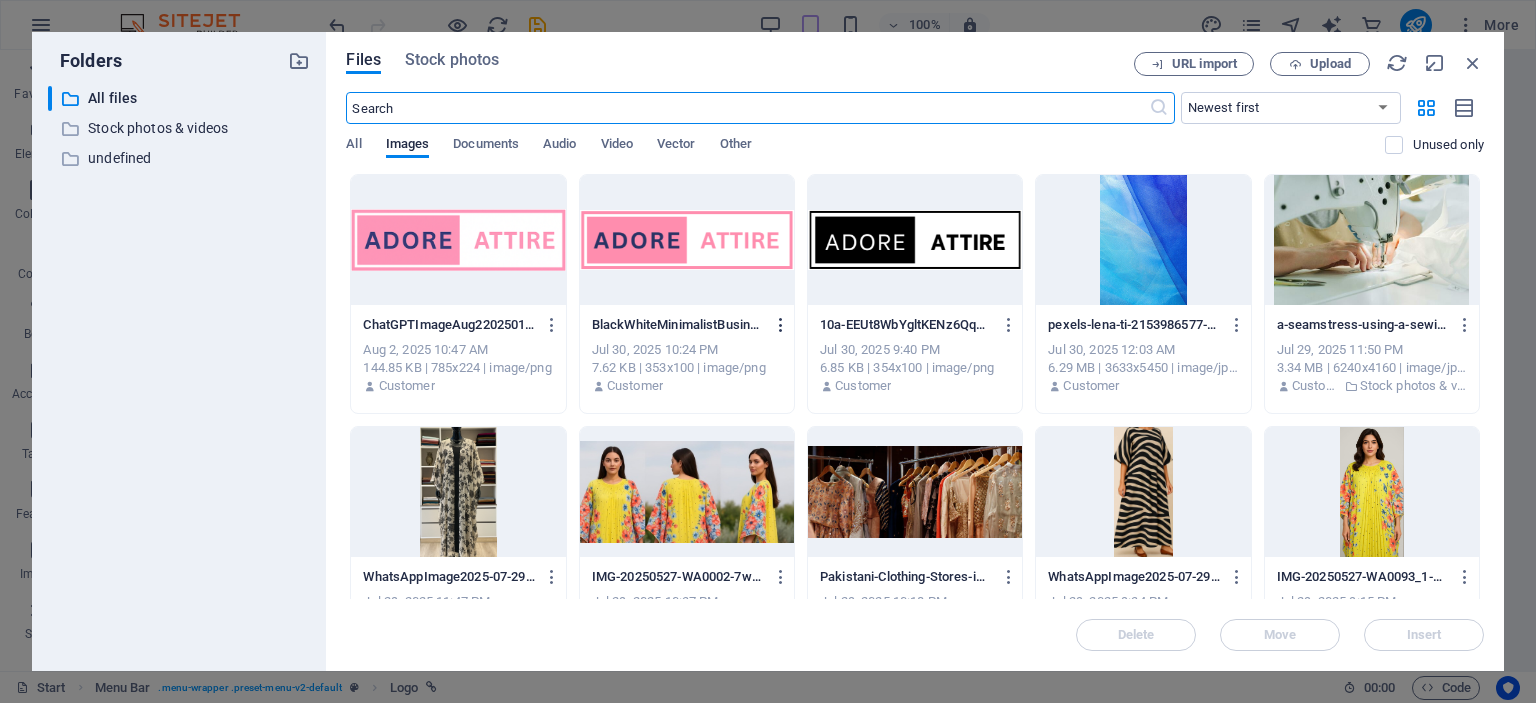 click at bounding box center [781, 325] 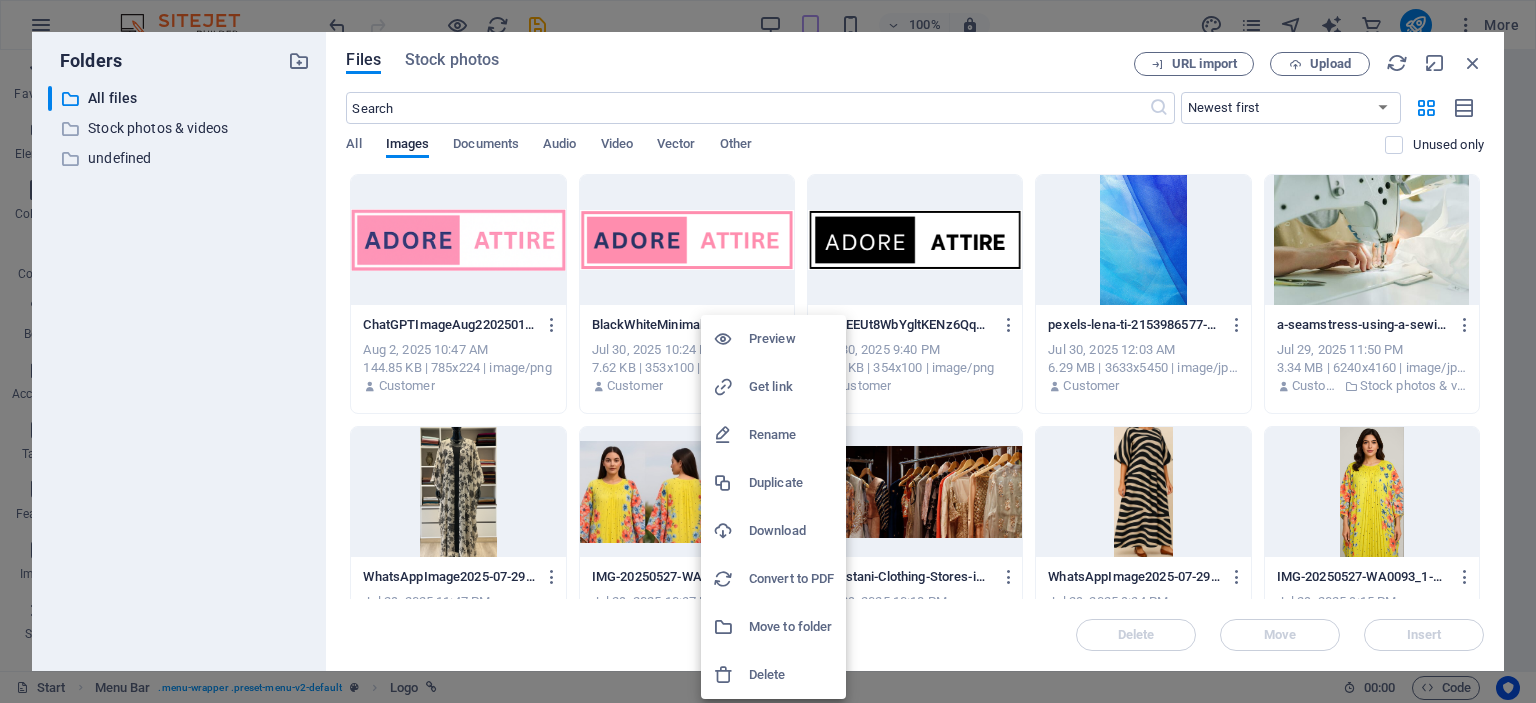 click on "Delete" at bounding box center [791, 675] 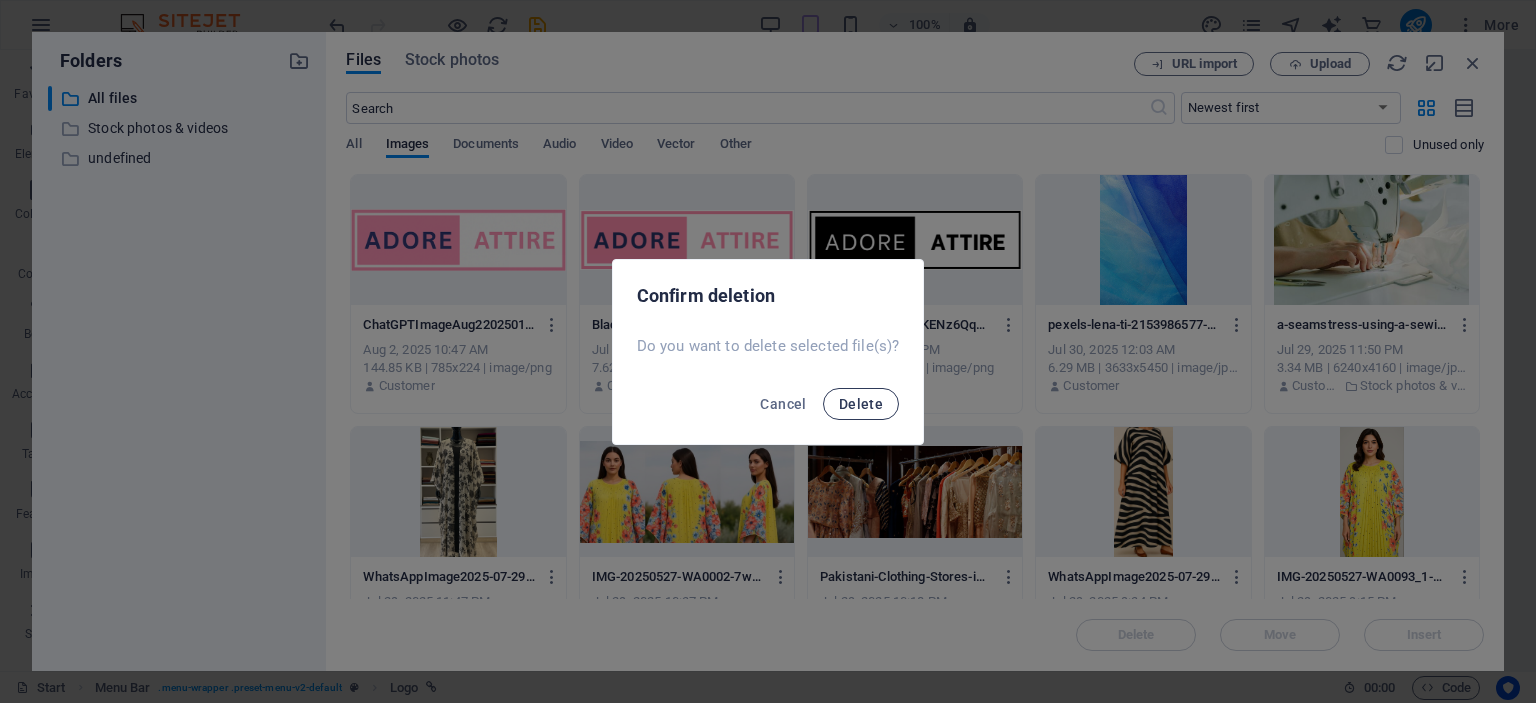 click on "Delete" at bounding box center (861, 404) 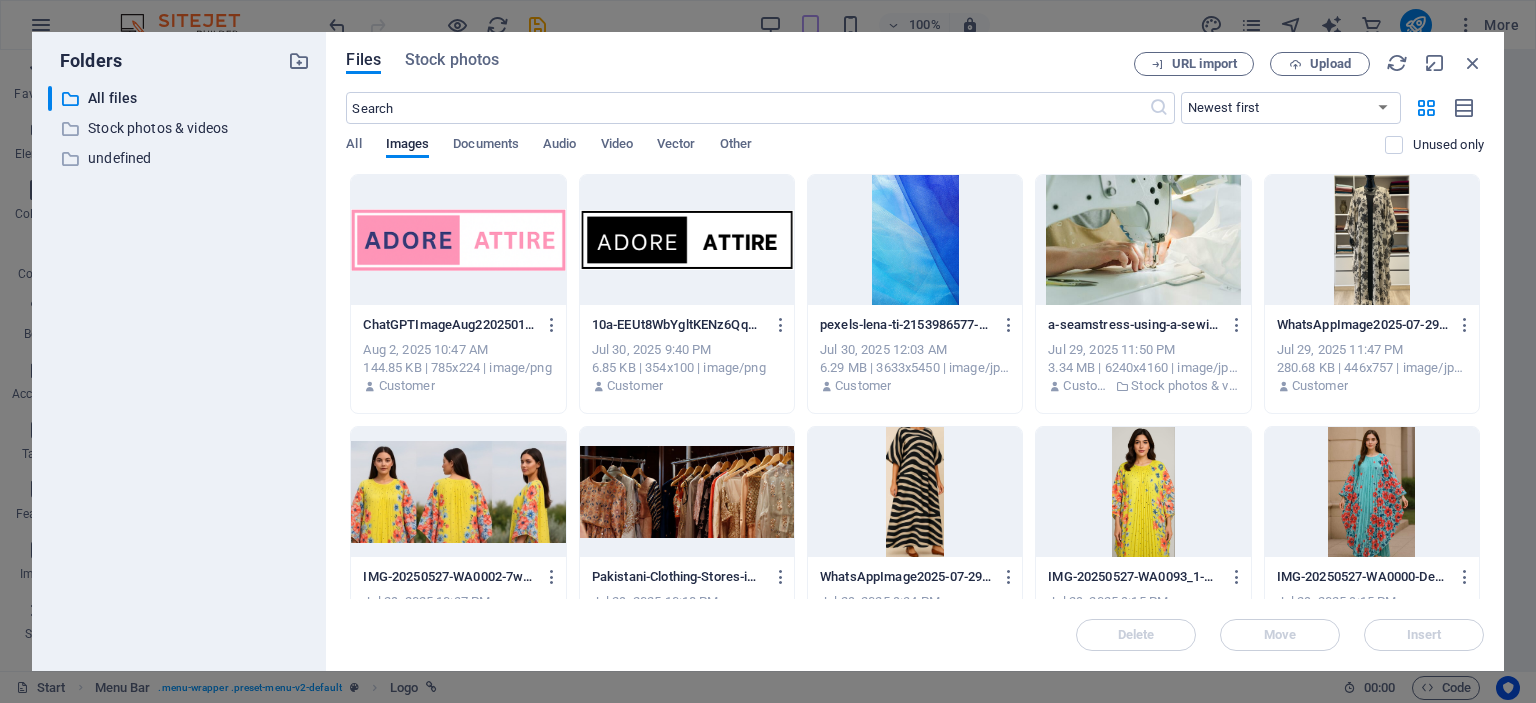 click at bounding box center [458, 240] 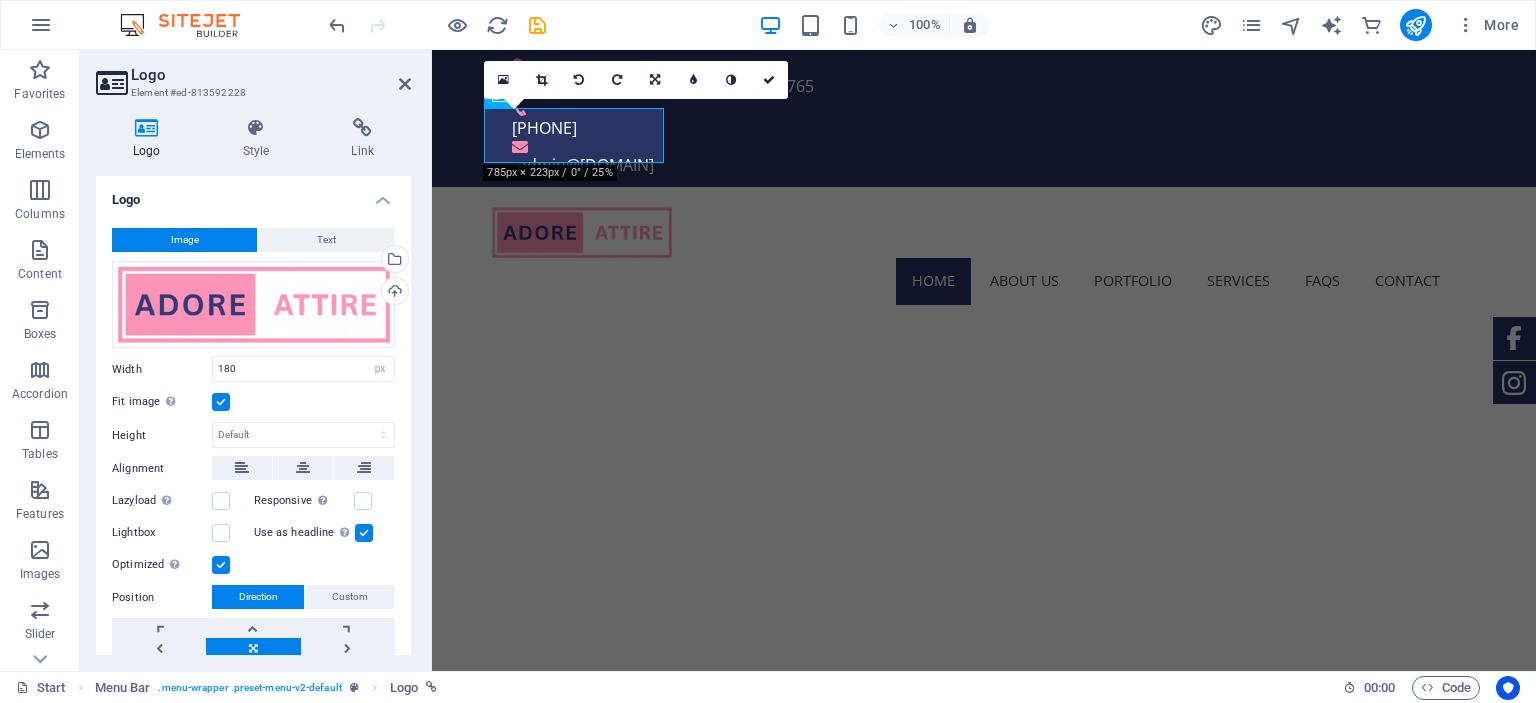 click at bounding box center (221, 402) 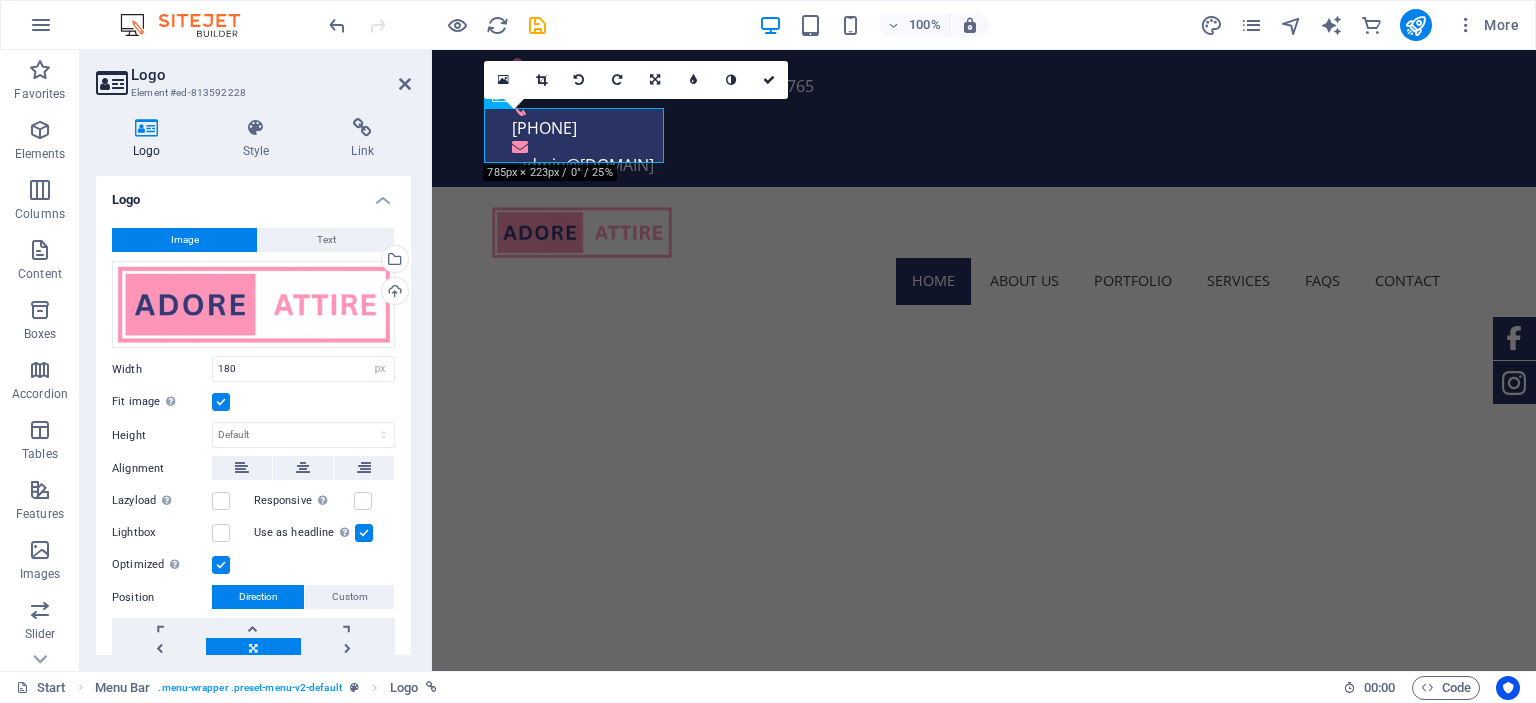 click on "Fit image Automatically fit image to a fixed width and height" at bounding box center [0, 0] 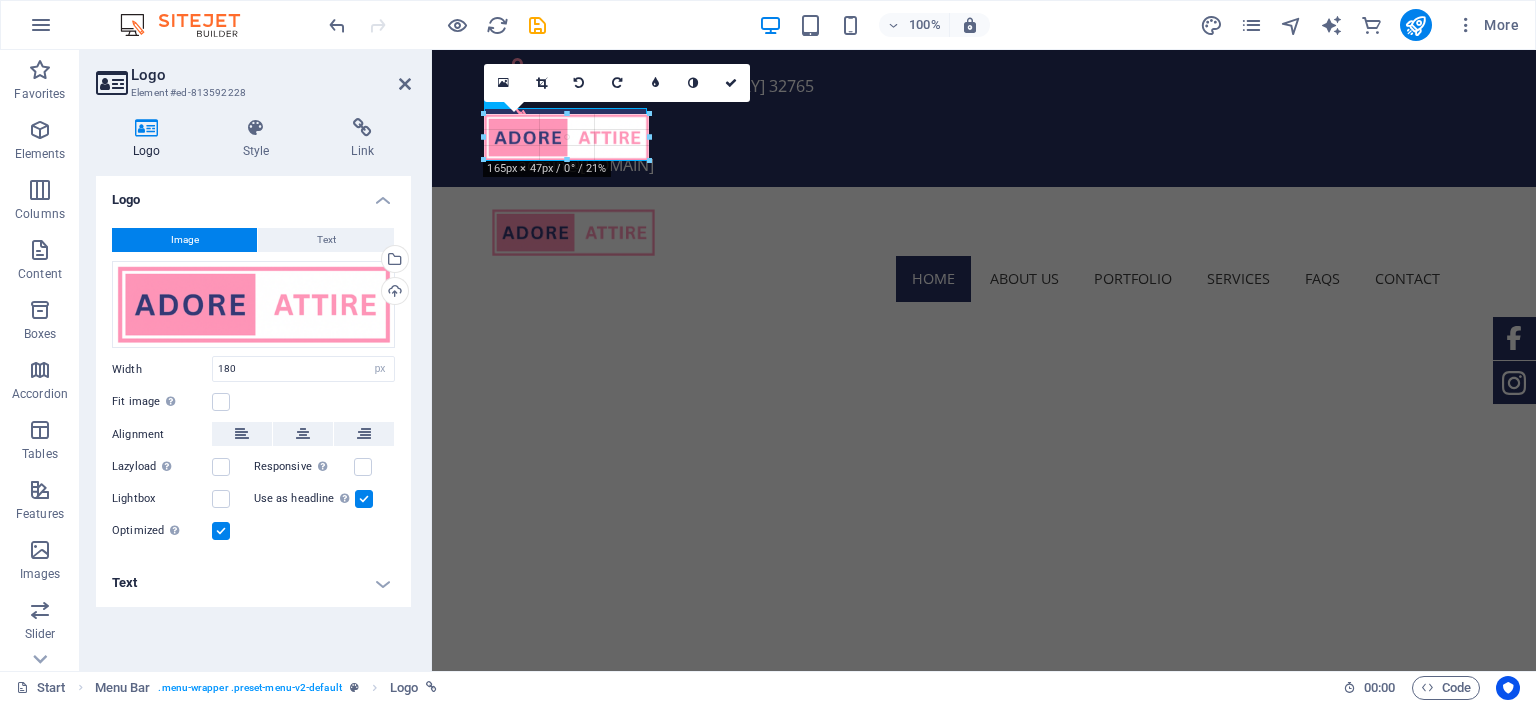 drag, startPoint x: 665, startPoint y: 164, endPoint x: 649, endPoint y: 151, distance: 20.615528 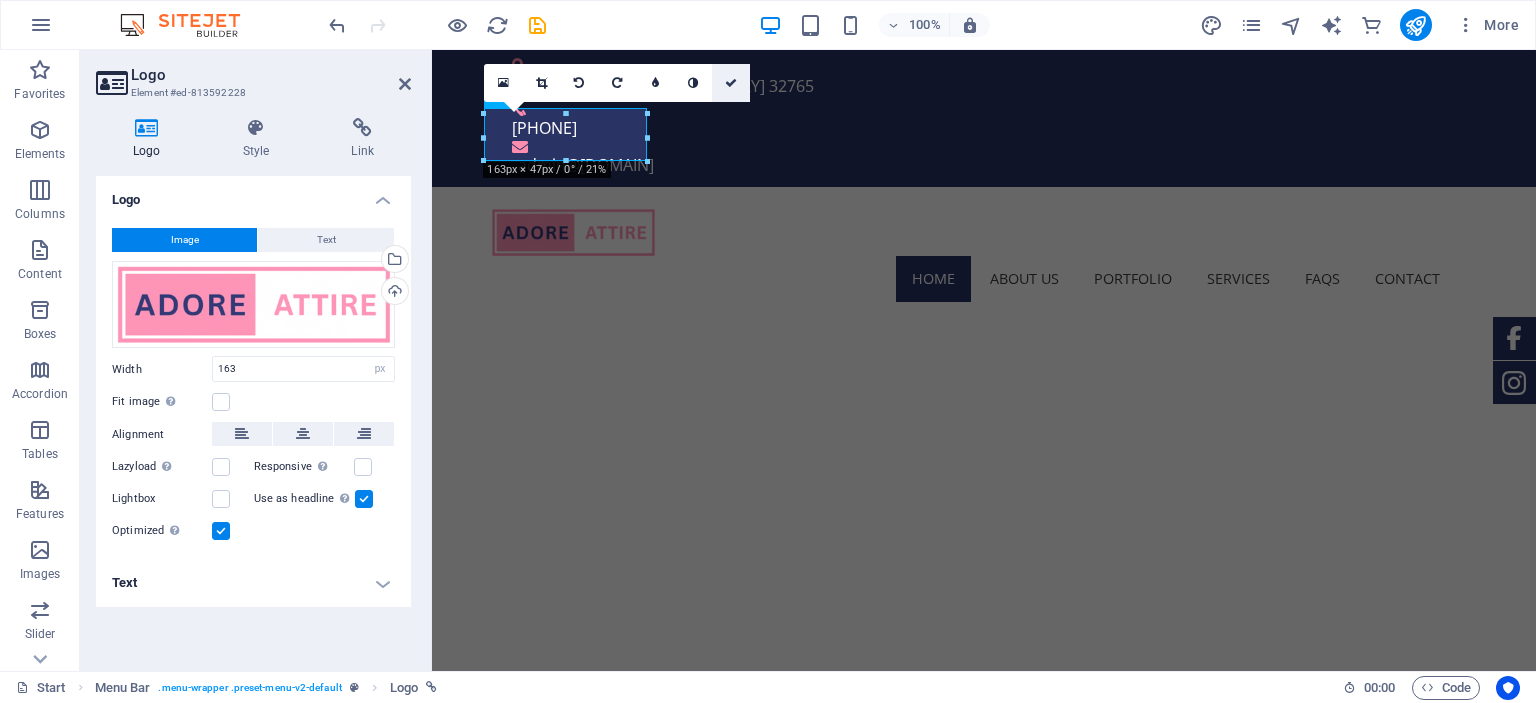 click at bounding box center (731, 83) 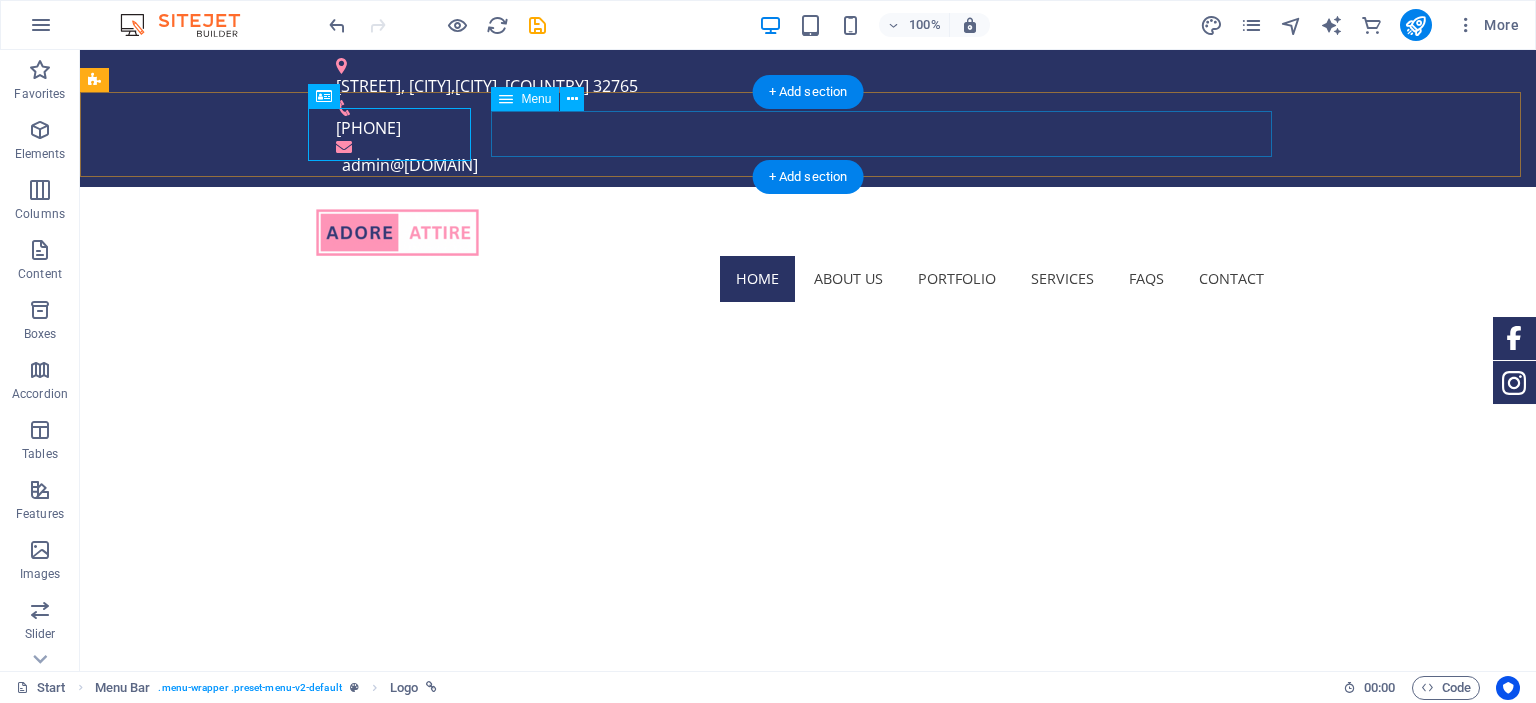 click on "Home About us Portfolio Services FAQs Contact" at bounding box center (808, 279) 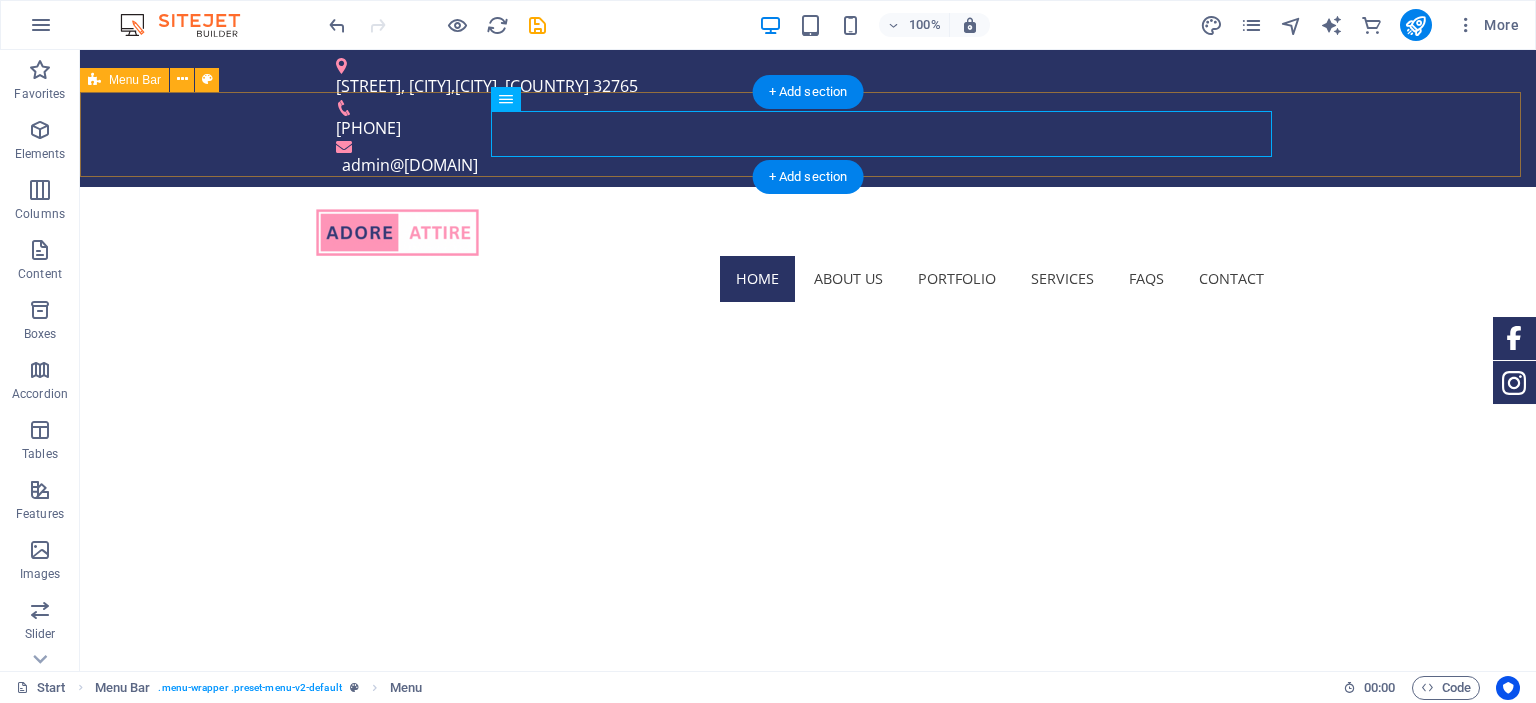 click on "Home About us Portfolio Services FAQs Contact" at bounding box center (808, 253) 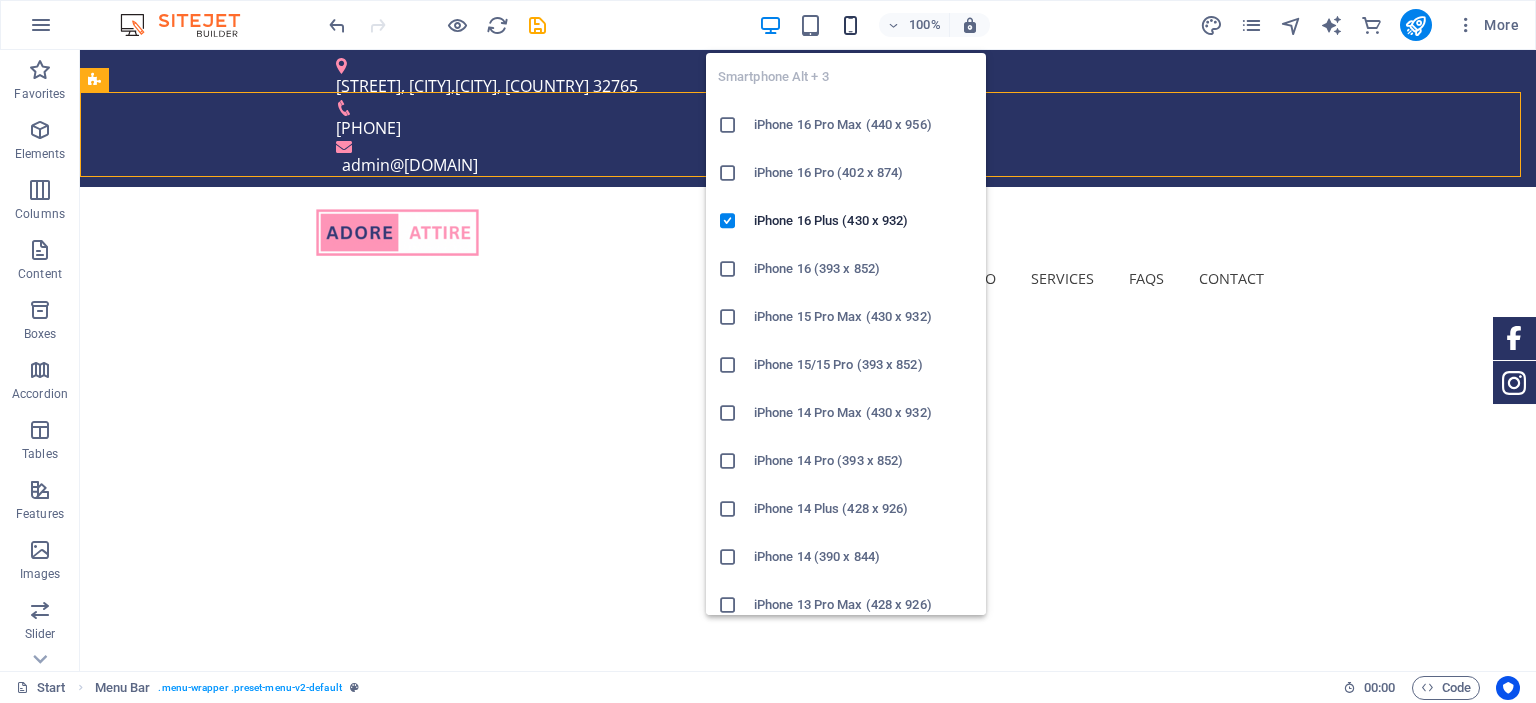 click at bounding box center [850, 25] 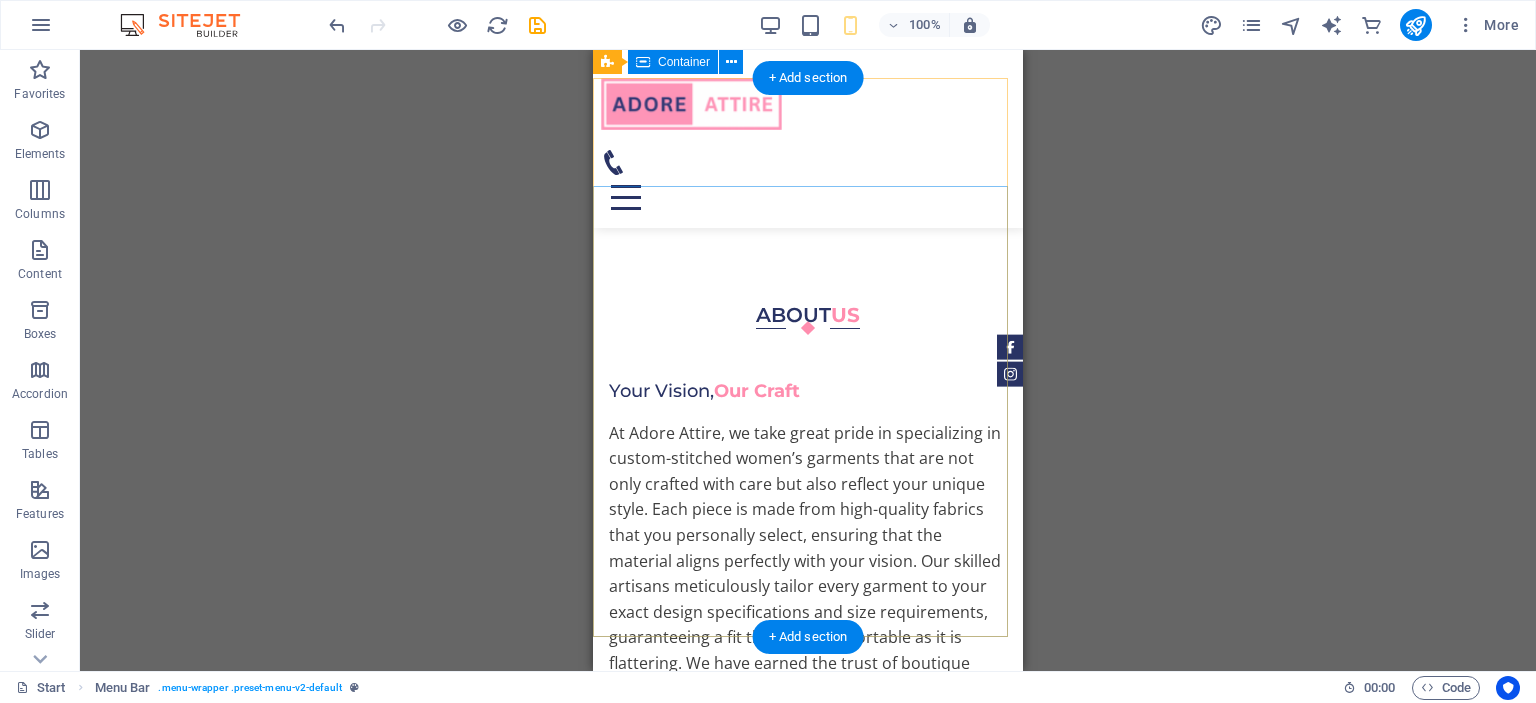 scroll, scrollTop: 0, scrollLeft: 0, axis: both 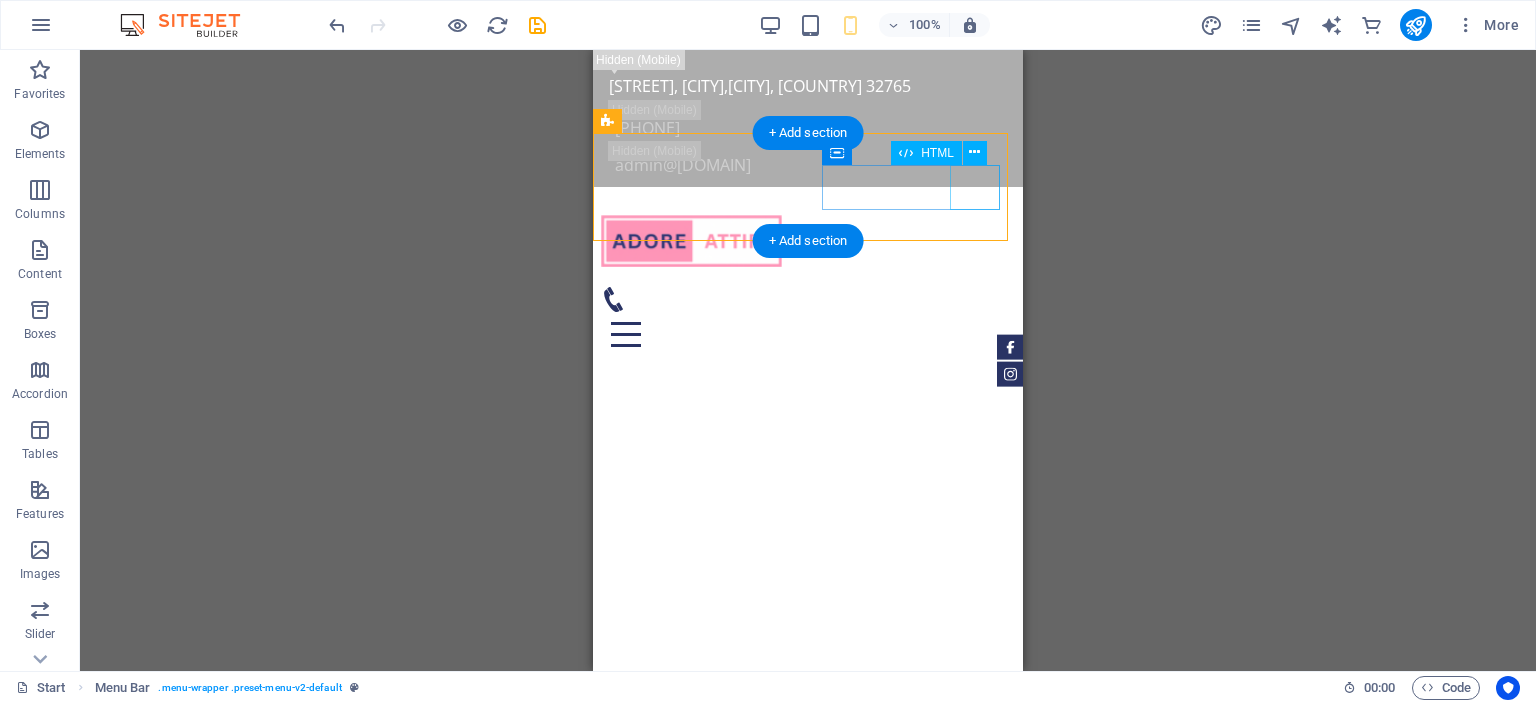 click at bounding box center (808, 334) 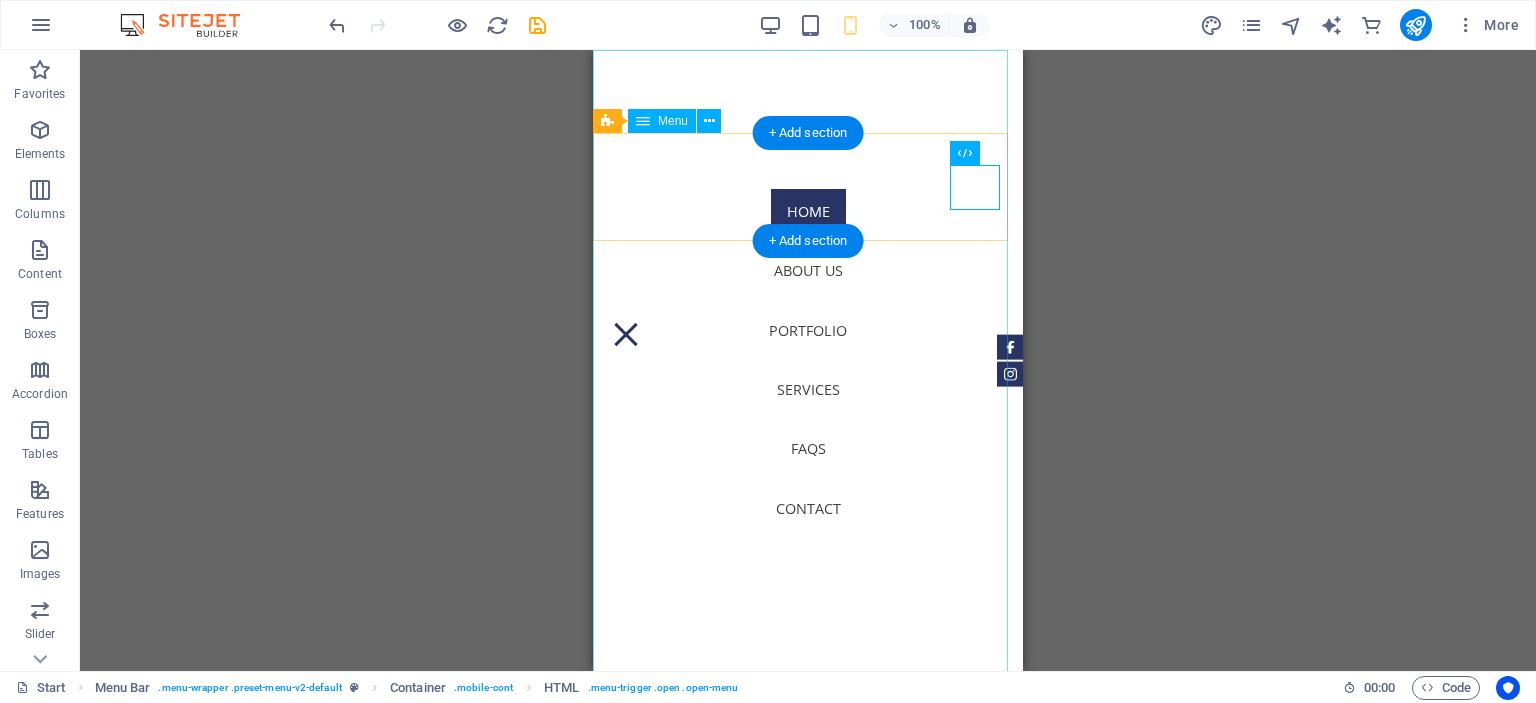 click on "Home About us Portfolio Services FAQs Contact" at bounding box center (808, 360) 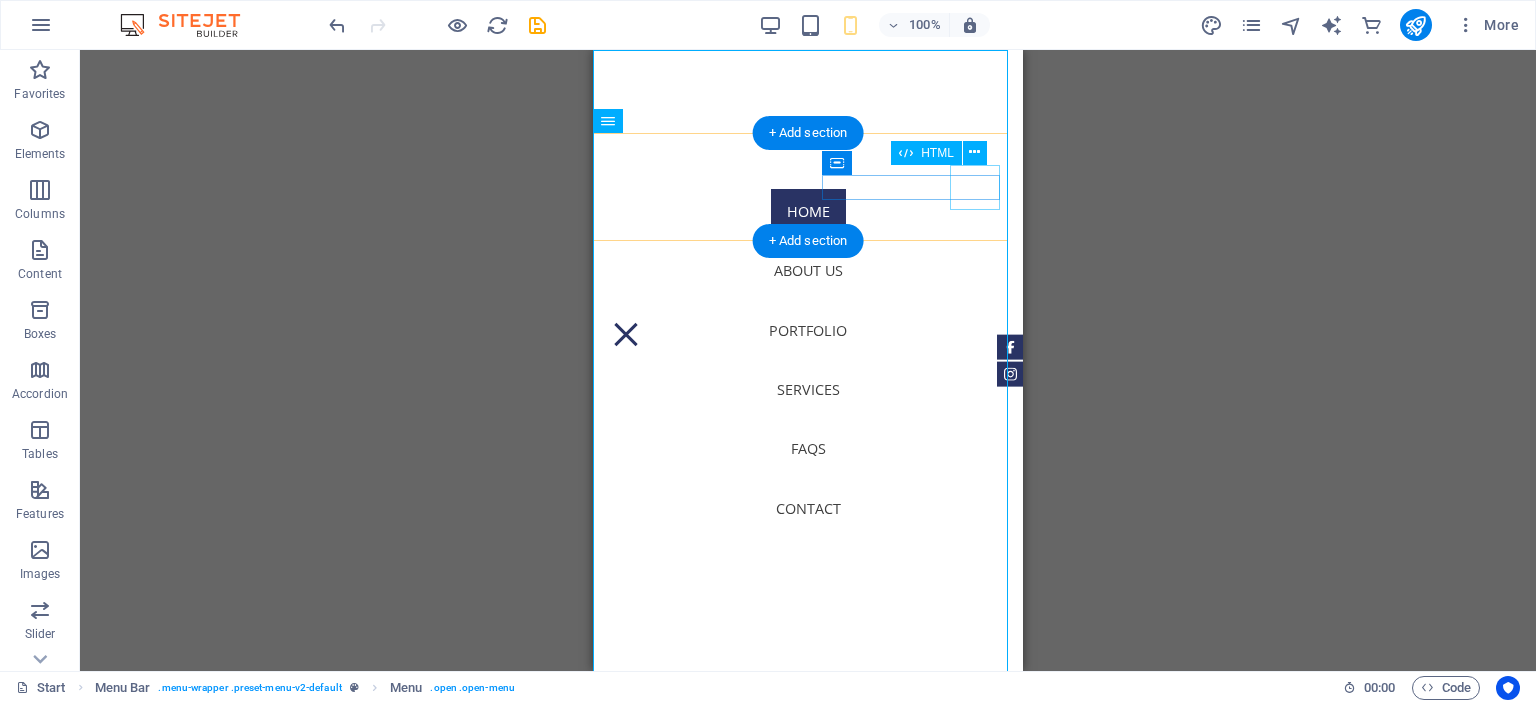 click at bounding box center (626, 334) 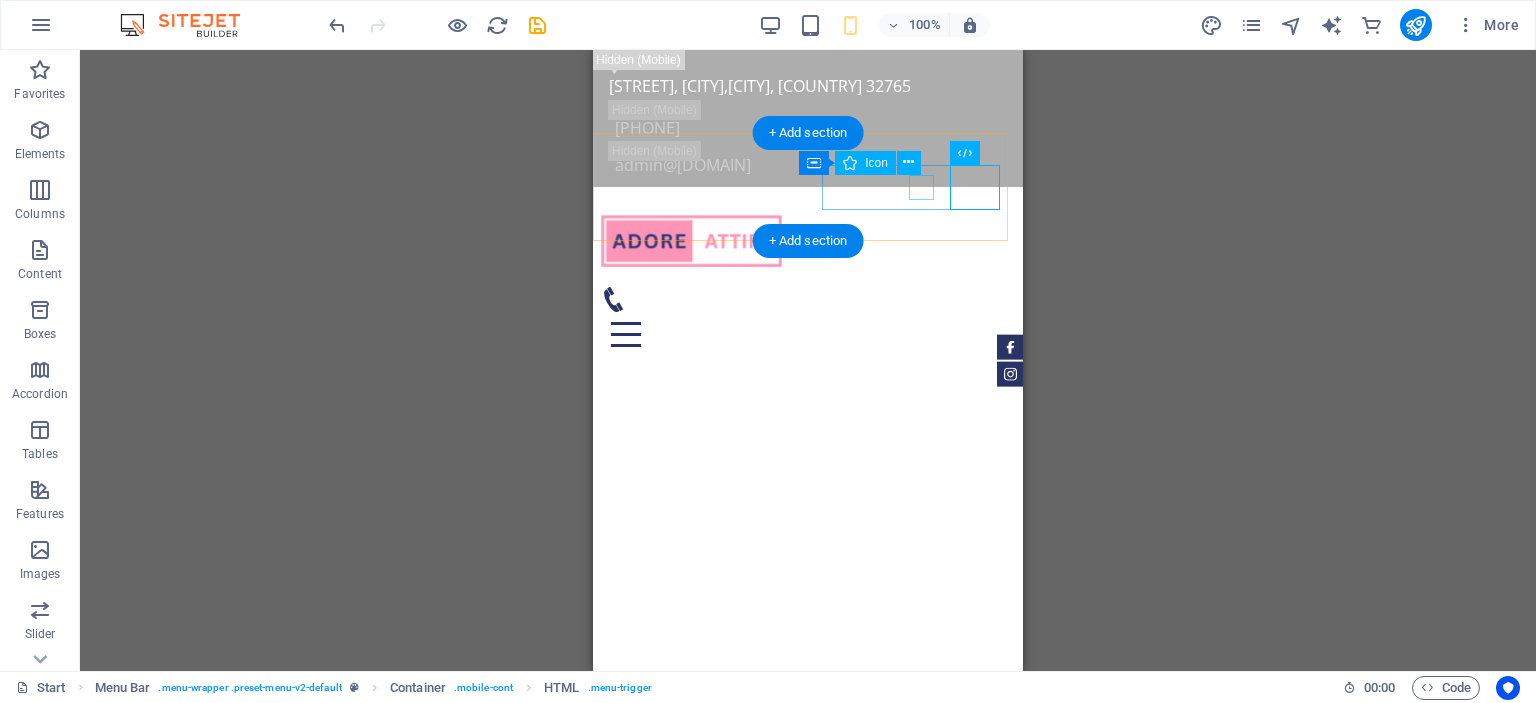 click at bounding box center [800, 299] 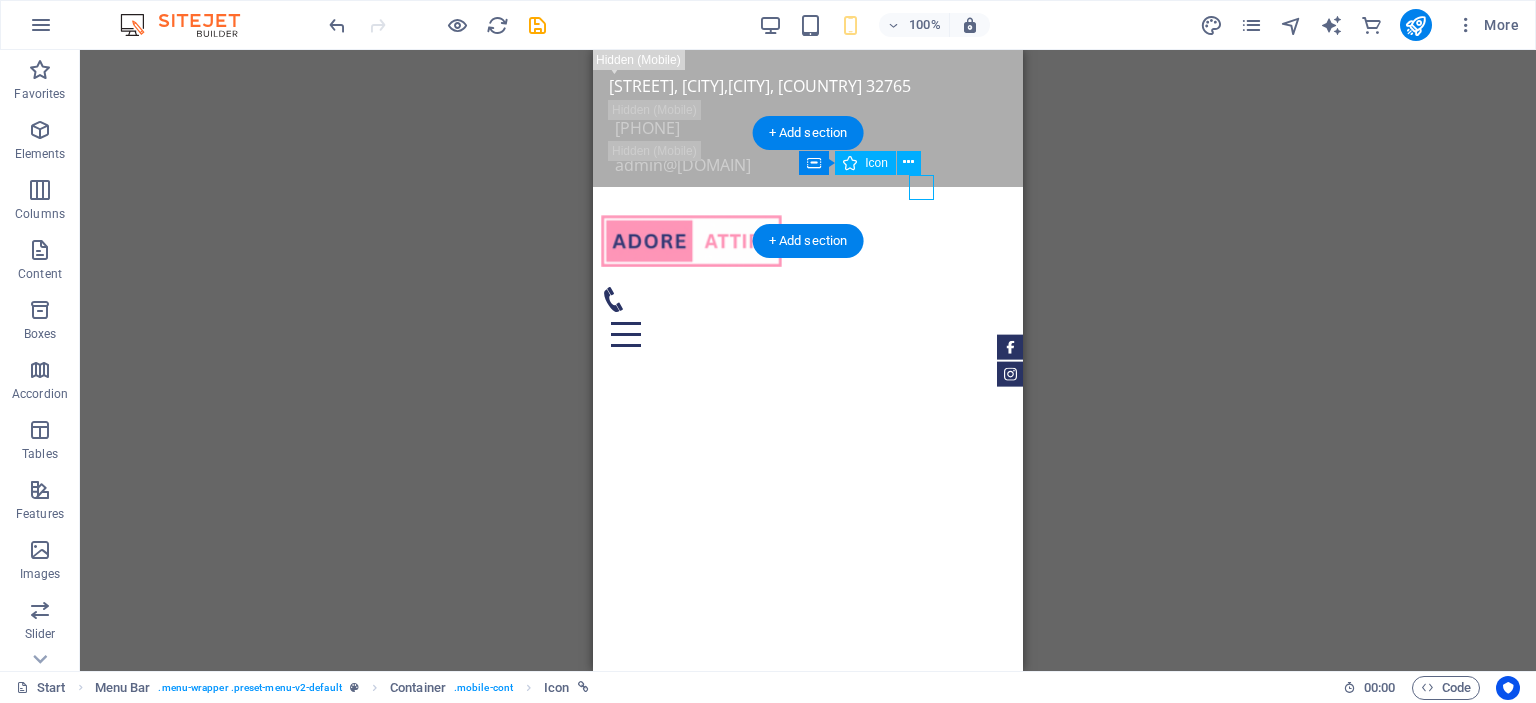 click at bounding box center [800, 299] 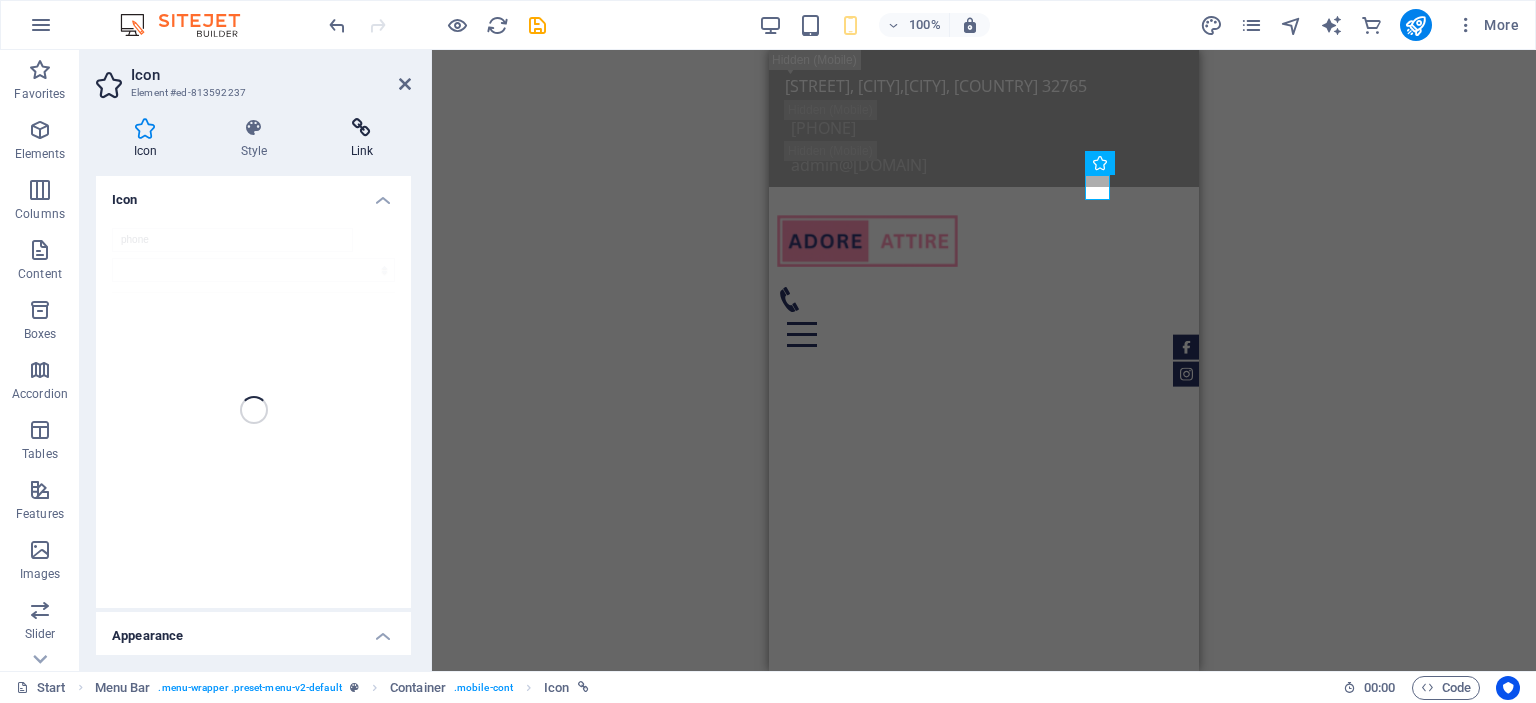 click on "Link" at bounding box center (362, 139) 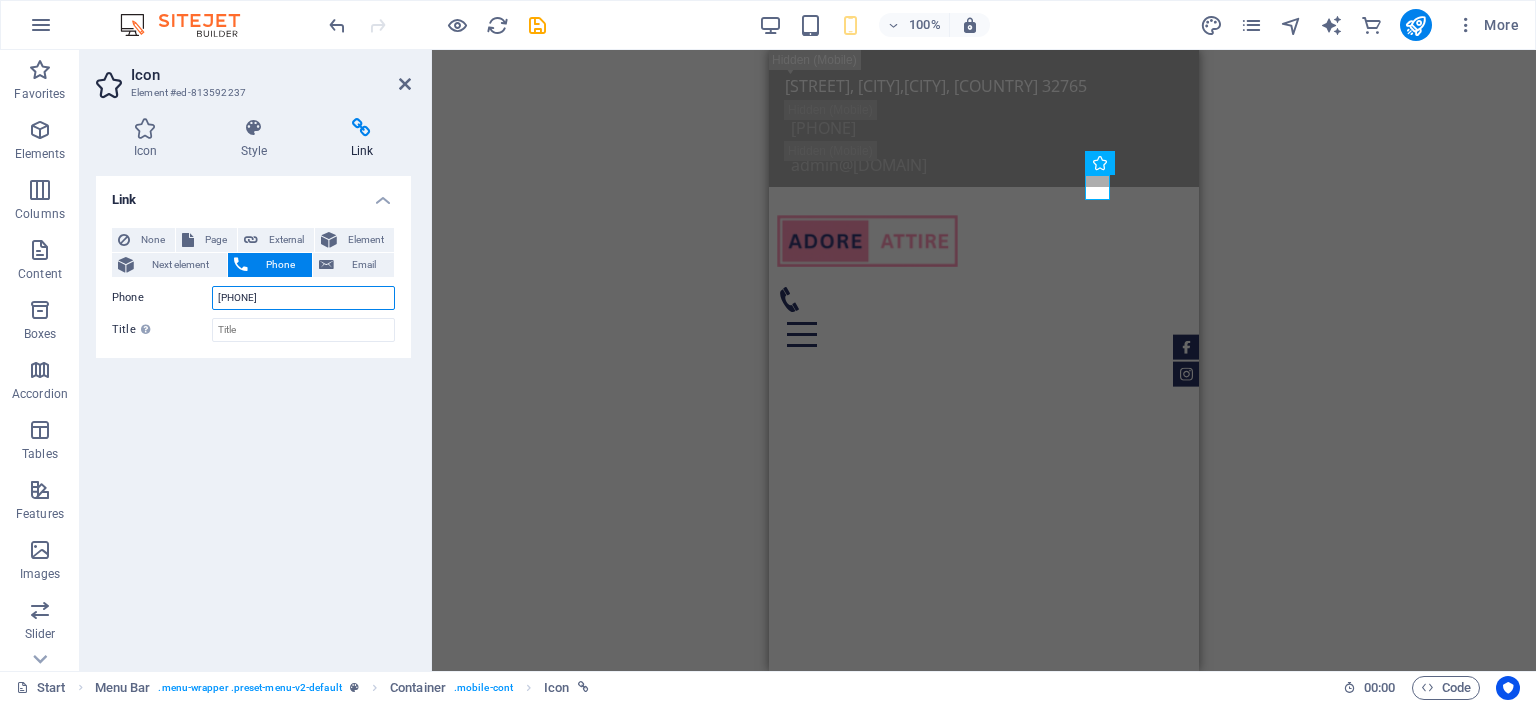 drag, startPoint x: 300, startPoint y: 301, endPoint x: 247, endPoint y: 308, distance: 53.460266 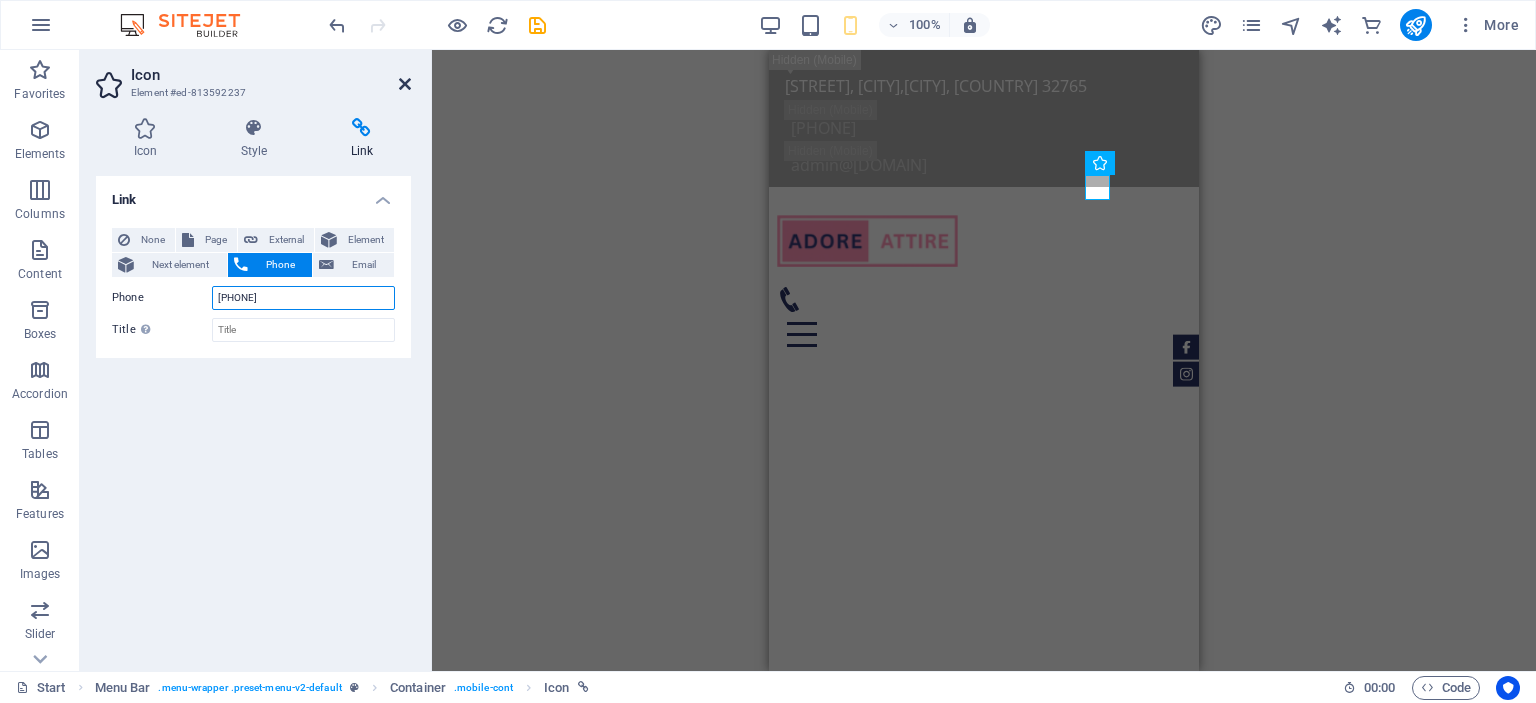 type on "[PHONE]" 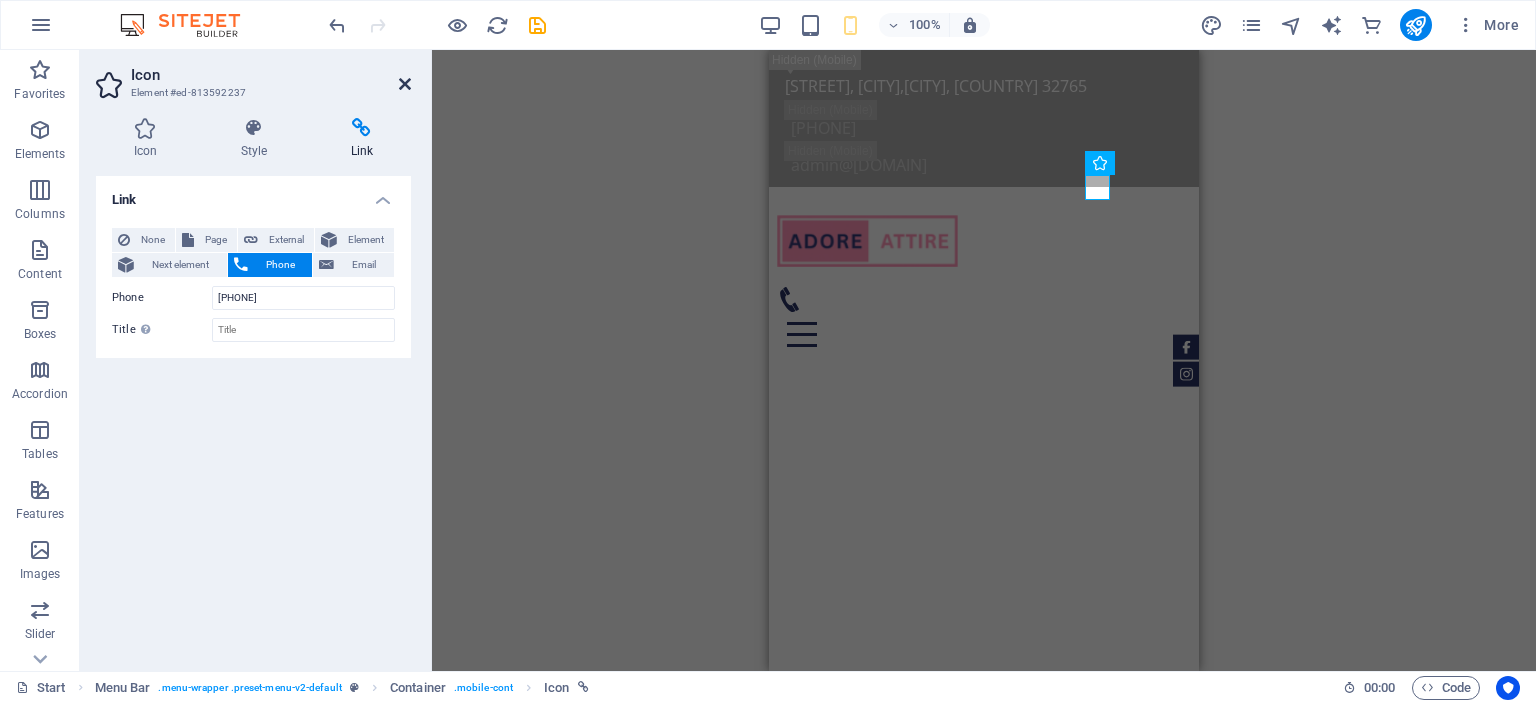 click at bounding box center [405, 84] 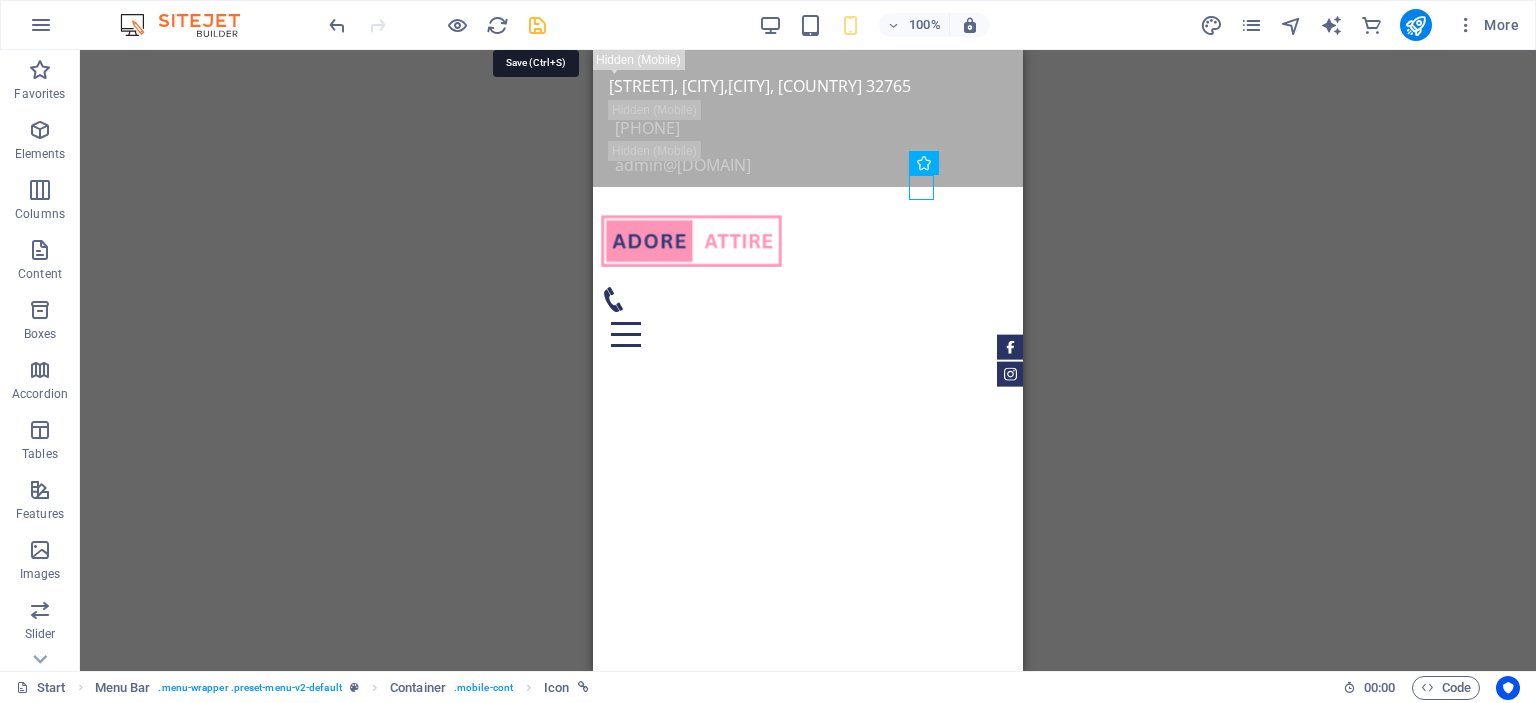 click at bounding box center (537, 25) 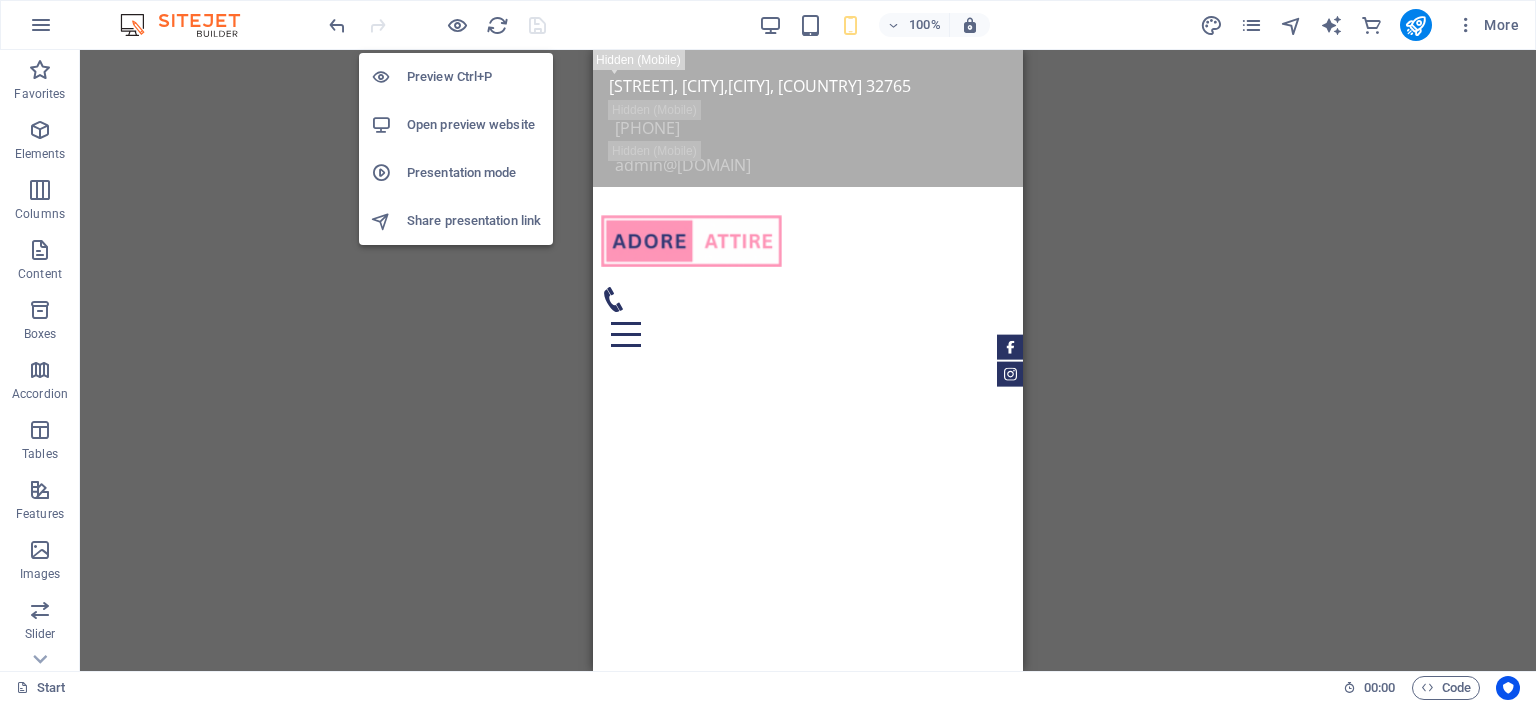 click on "Open preview website" at bounding box center [474, 125] 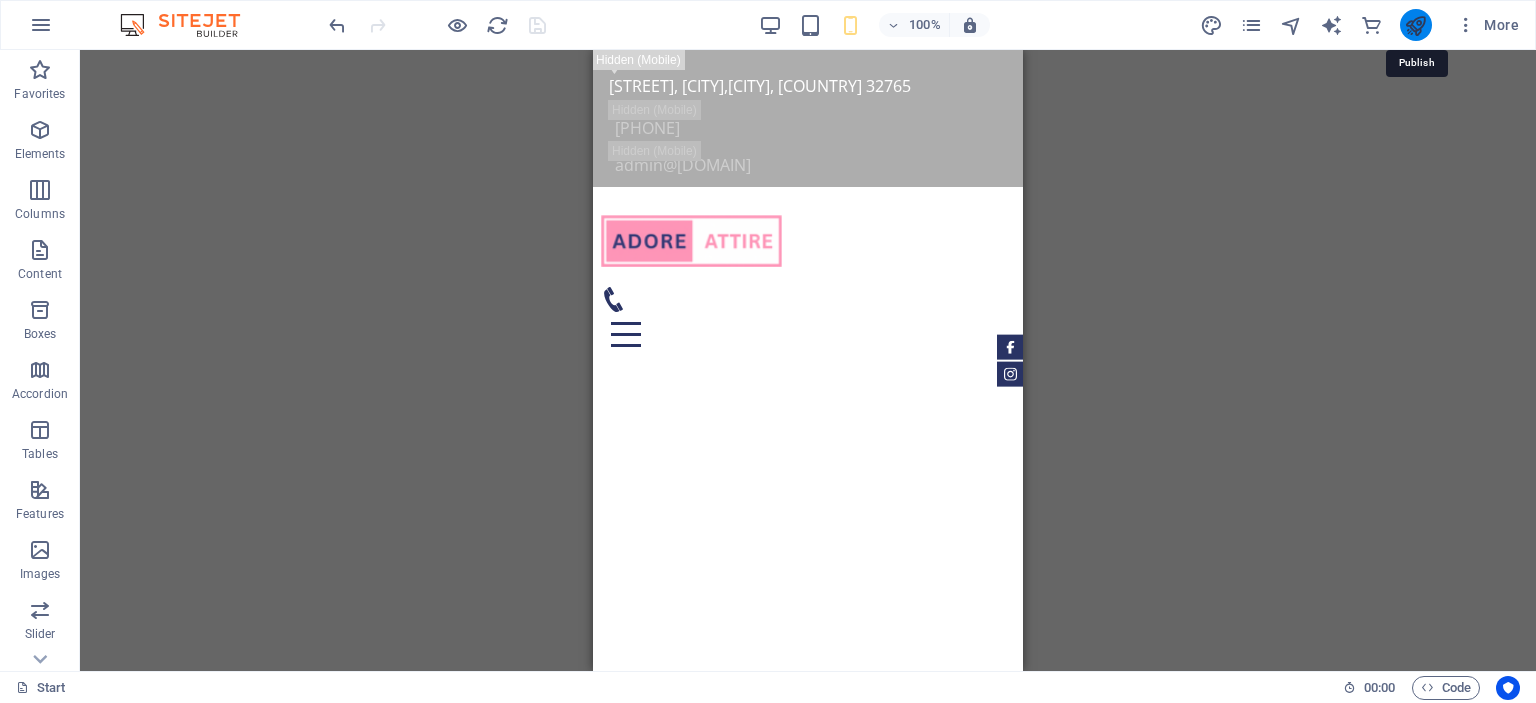 click at bounding box center [1415, 25] 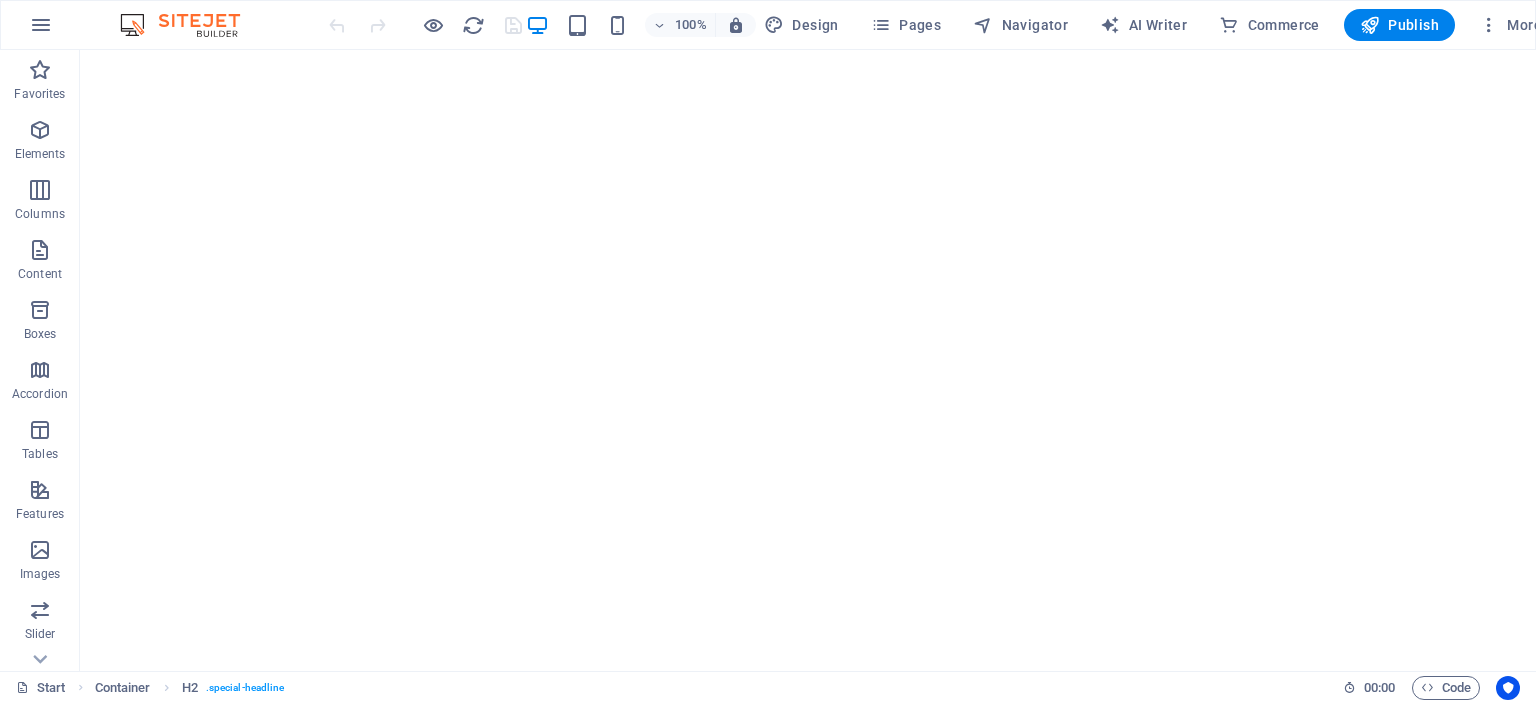 scroll, scrollTop: 0, scrollLeft: 0, axis: both 